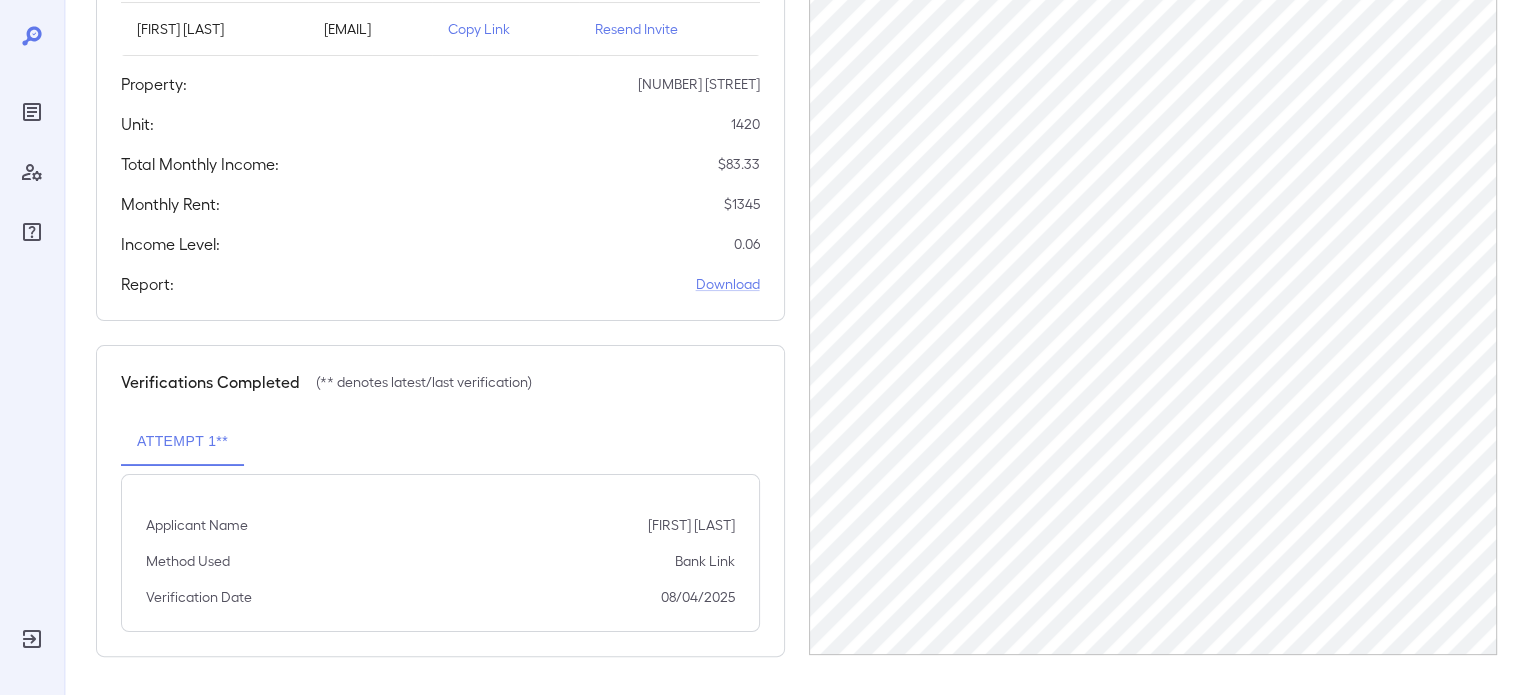 scroll, scrollTop: 0, scrollLeft: 0, axis: both 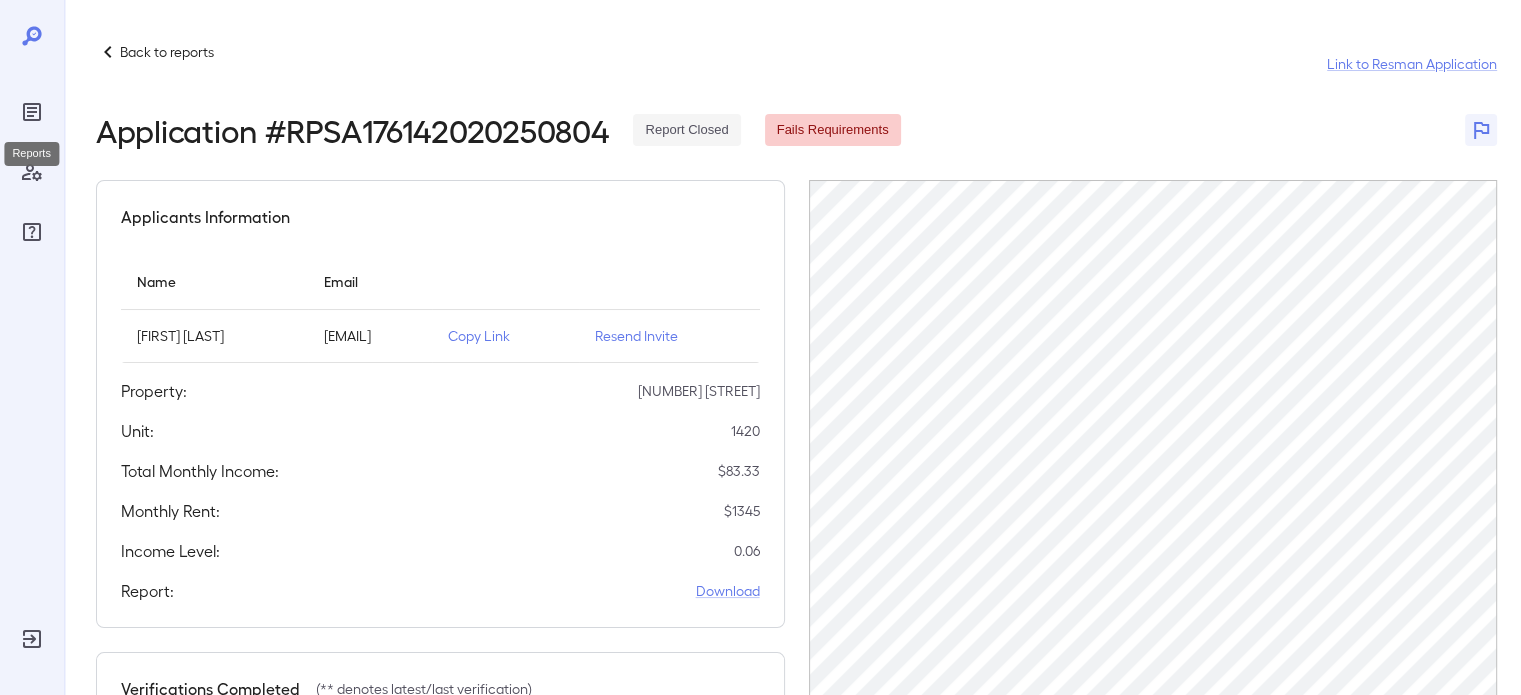click 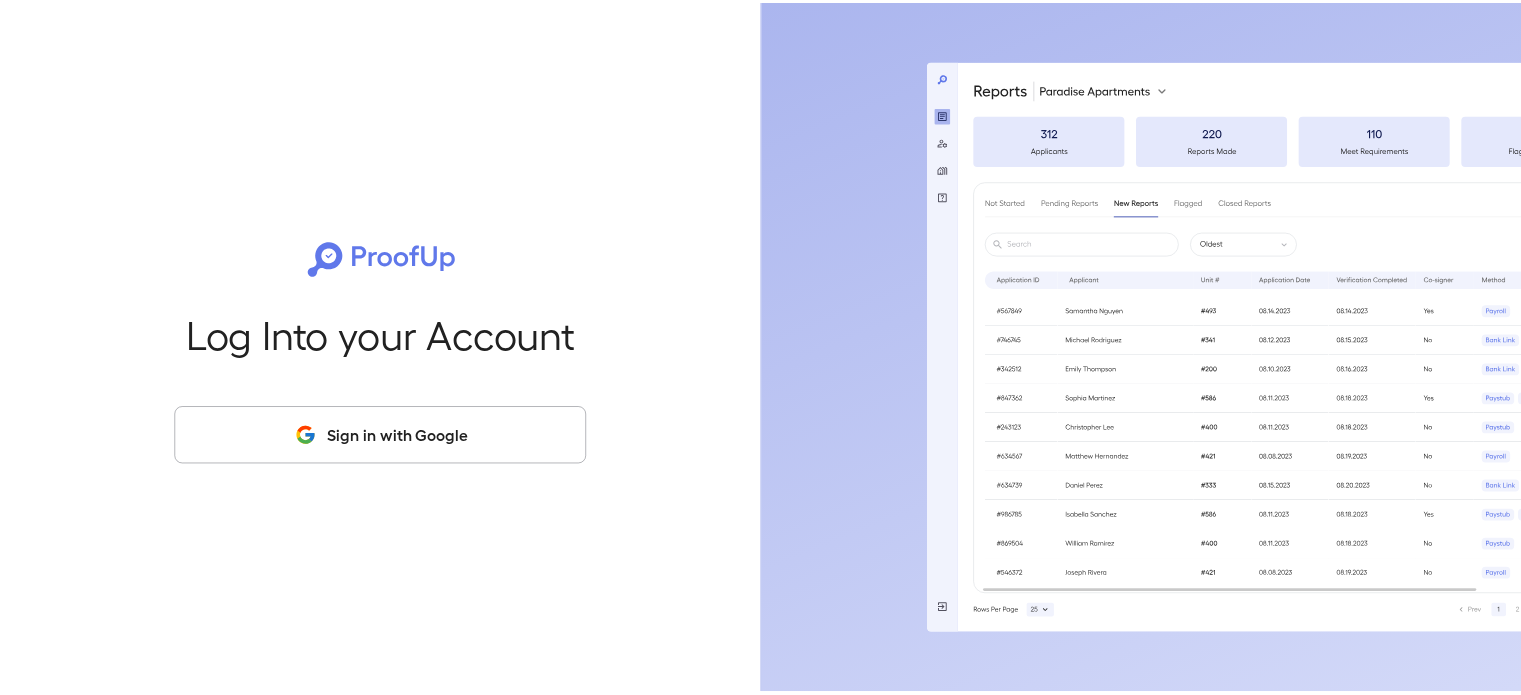 scroll, scrollTop: 0, scrollLeft: 0, axis: both 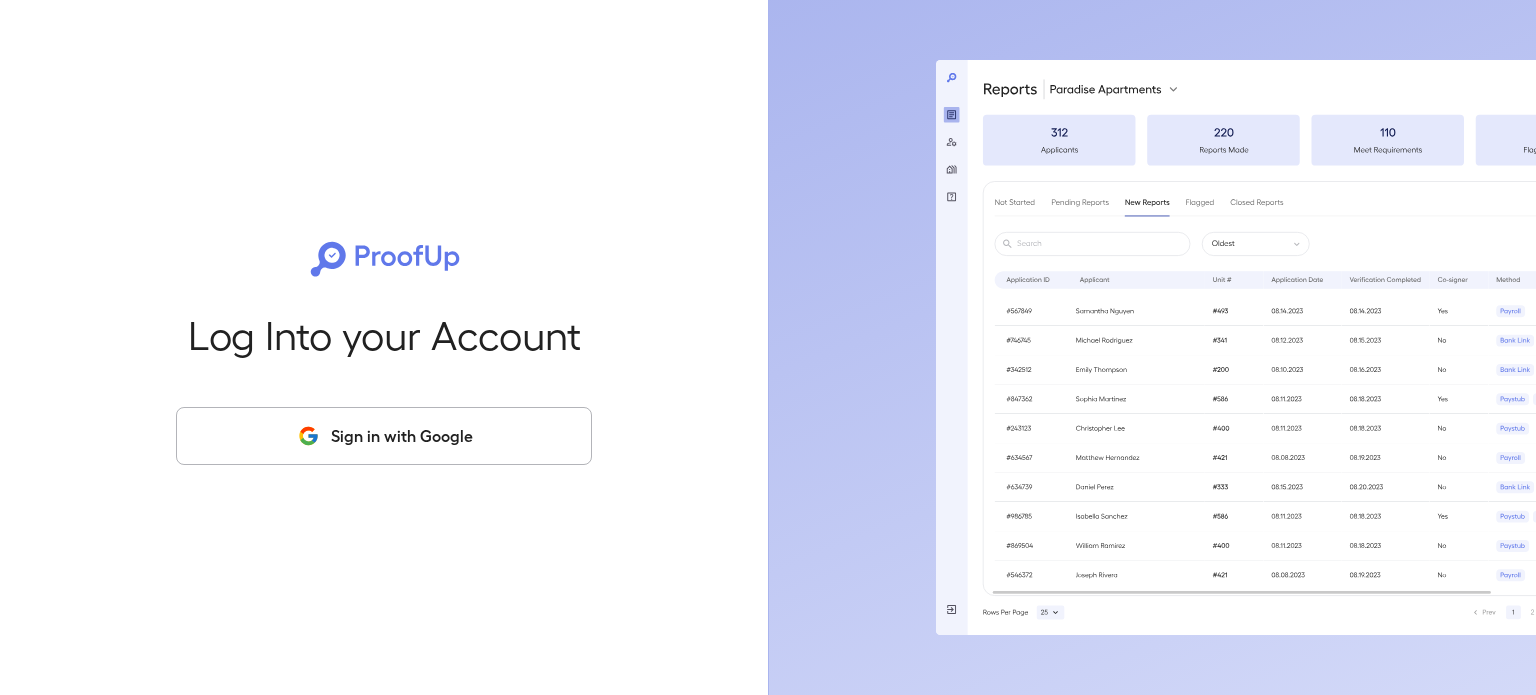 click on "Sign in with Google" at bounding box center (384, 436) 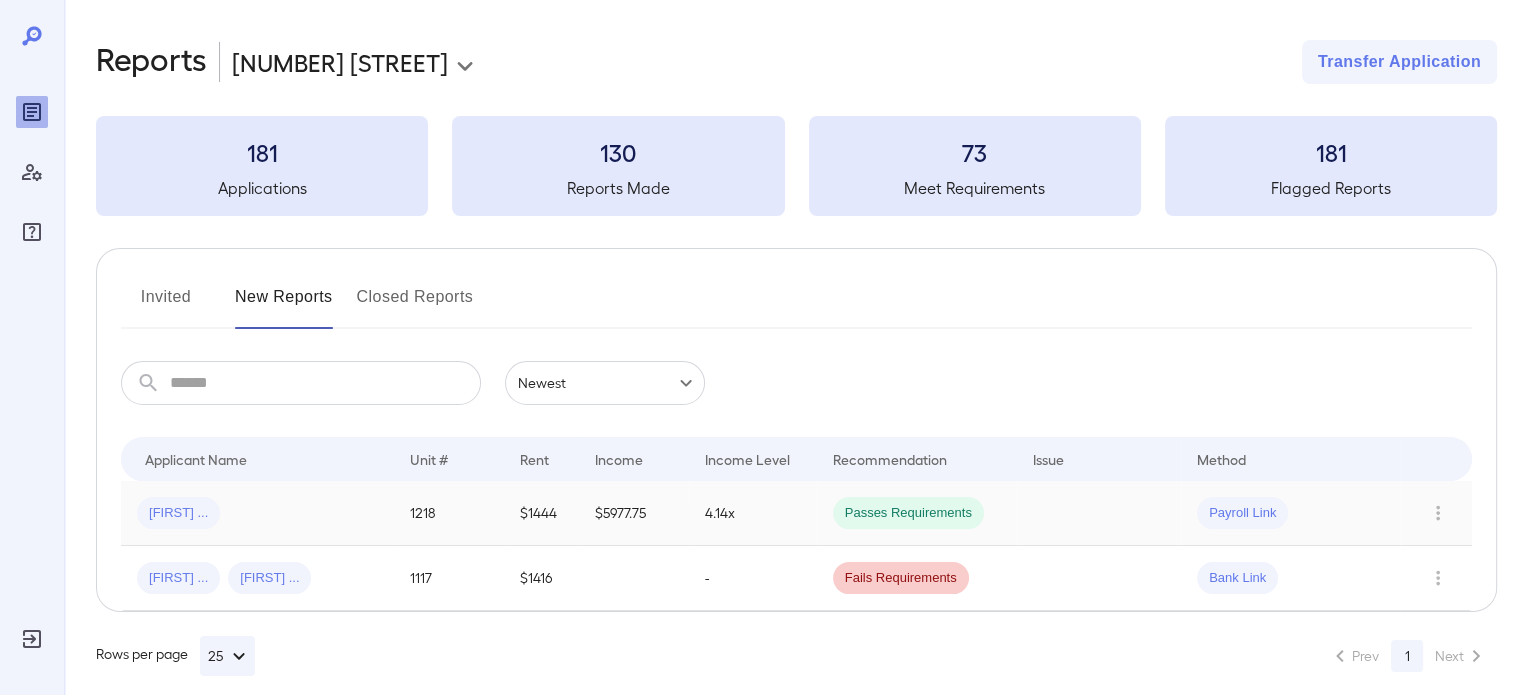 click on "Passes Requirements" at bounding box center [908, 513] 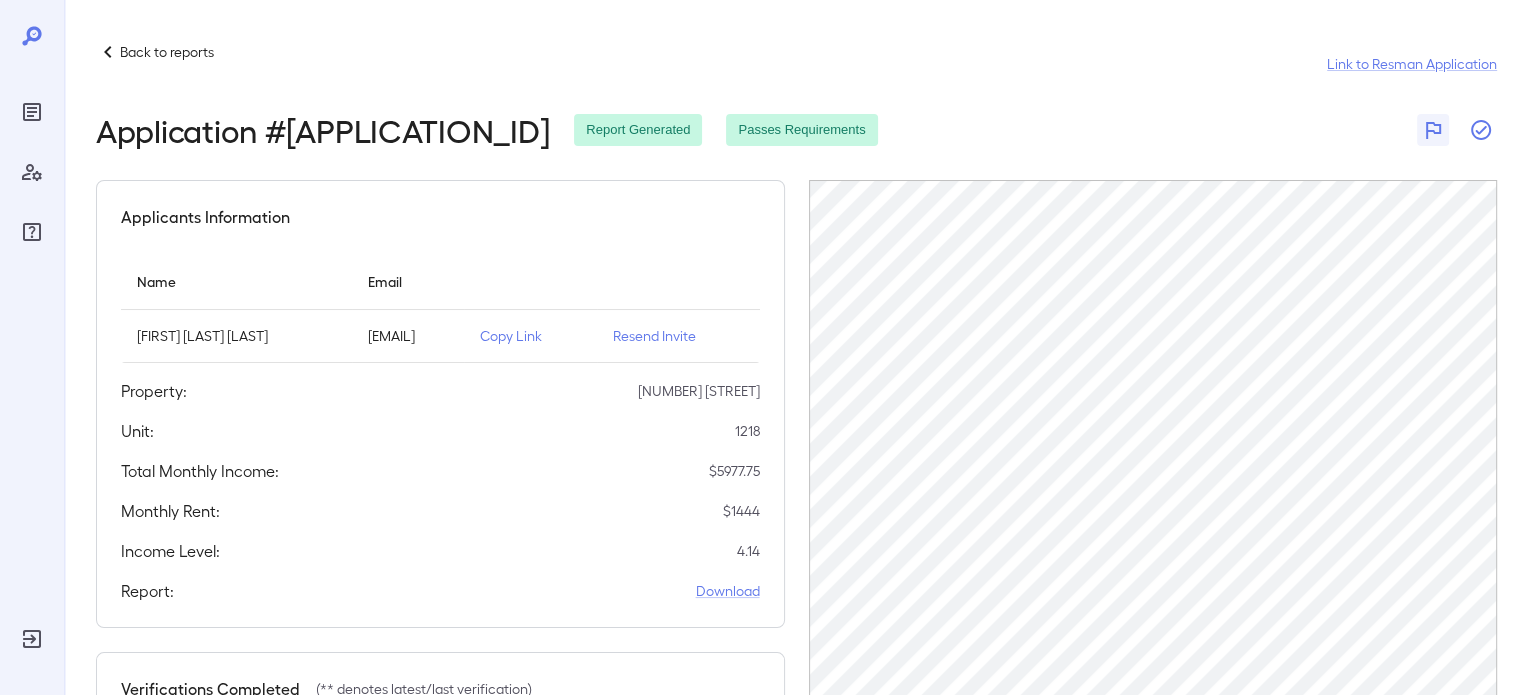 click 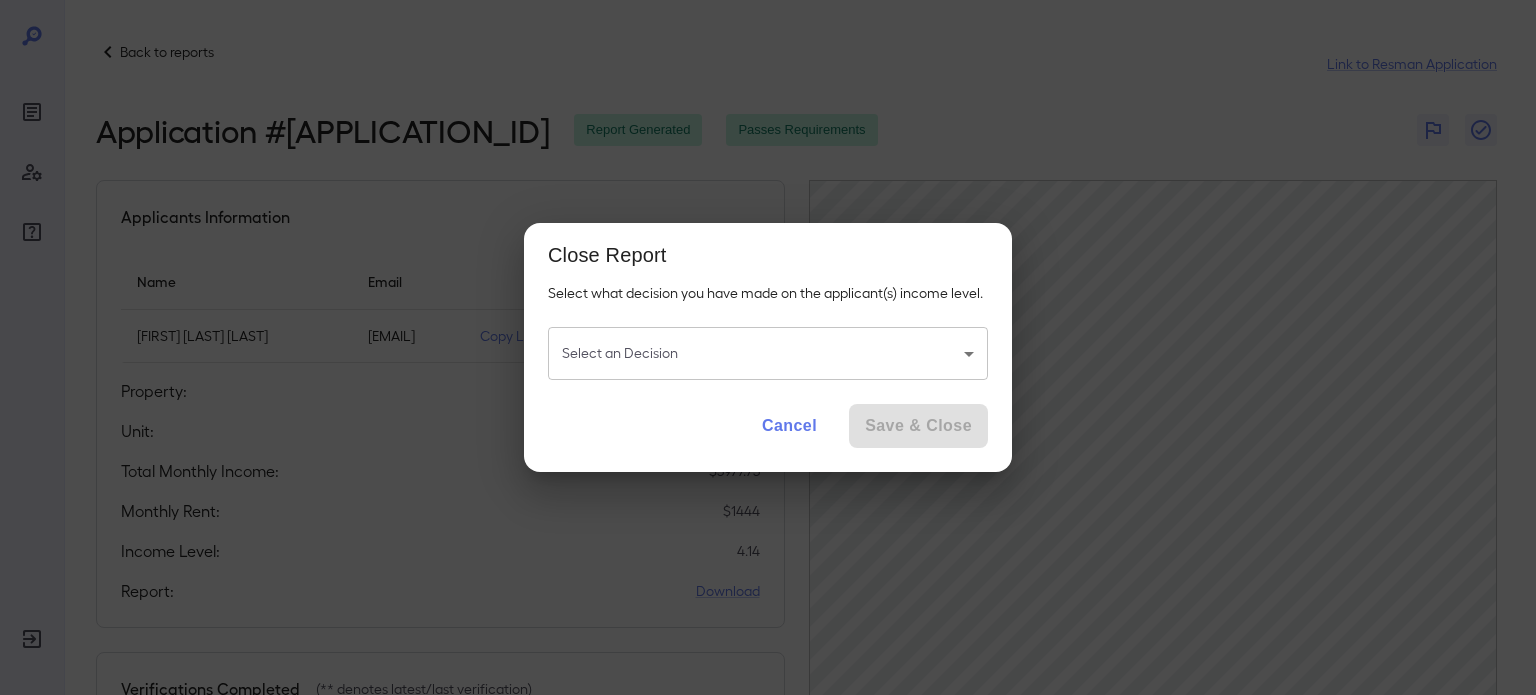click on "Back to reports Link to Resman Application Application # RPSA176121820250805 Report Generated Passes Requirements Applicants Information Name Email Maya Lashae Bryant mayabry84@gmail.com Copy Link Resend Invite Property:   120 Ninth Street Unit:   1218 Total Monthly Income:   $ 5977.75 Monthly Rent:   $ 1444 Income Level:   4.14 Report:   Download Verifications Completed (** denotes latest/last verification) Attempt 1** Applicant Name Maya Lashae Bryant Method Used Payroll Link Verification Date 08/02/2025 Close Report Select what decision you have made on the applicant(s) income level. Select an Decision ​ Select an Decision Cancel Save & Close" at bounding box center [768, 347] 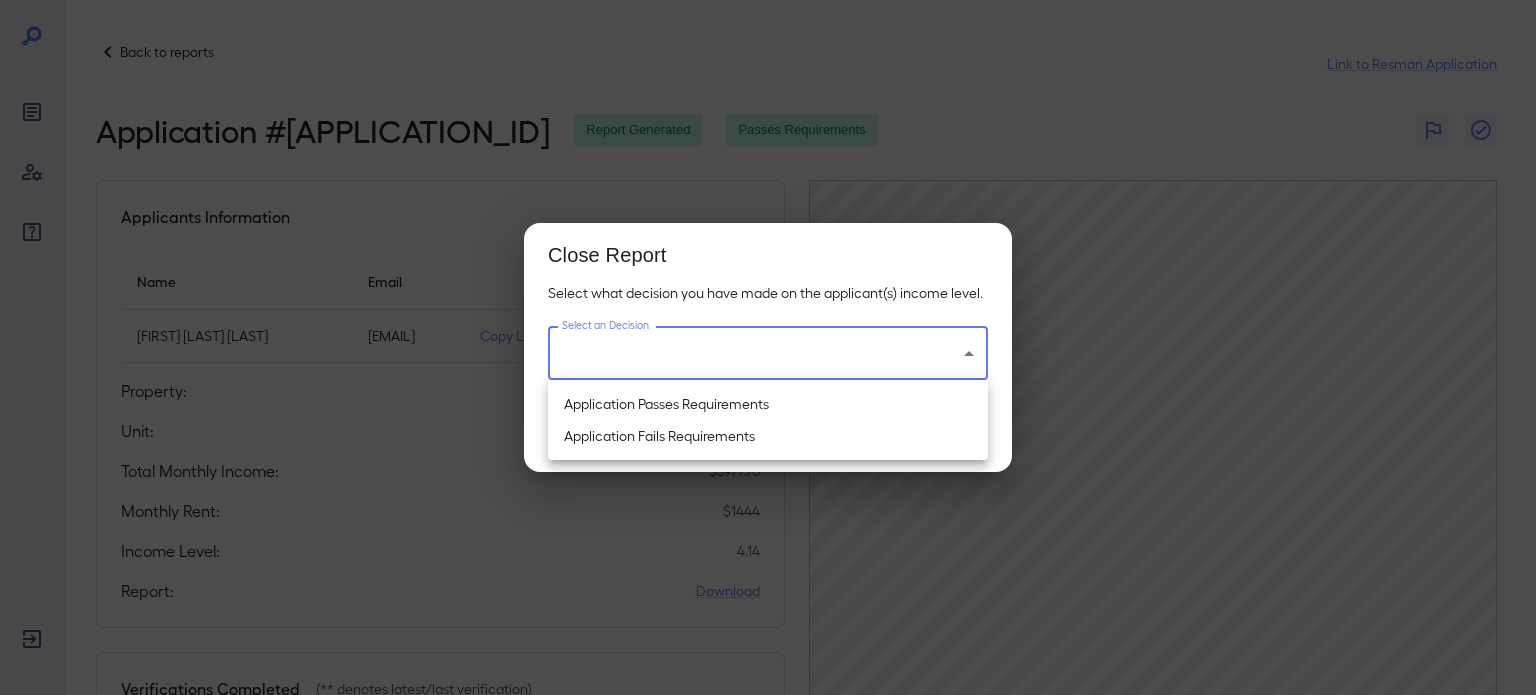 click on "Application Passes Requirements" at bounding box center [768, 404] 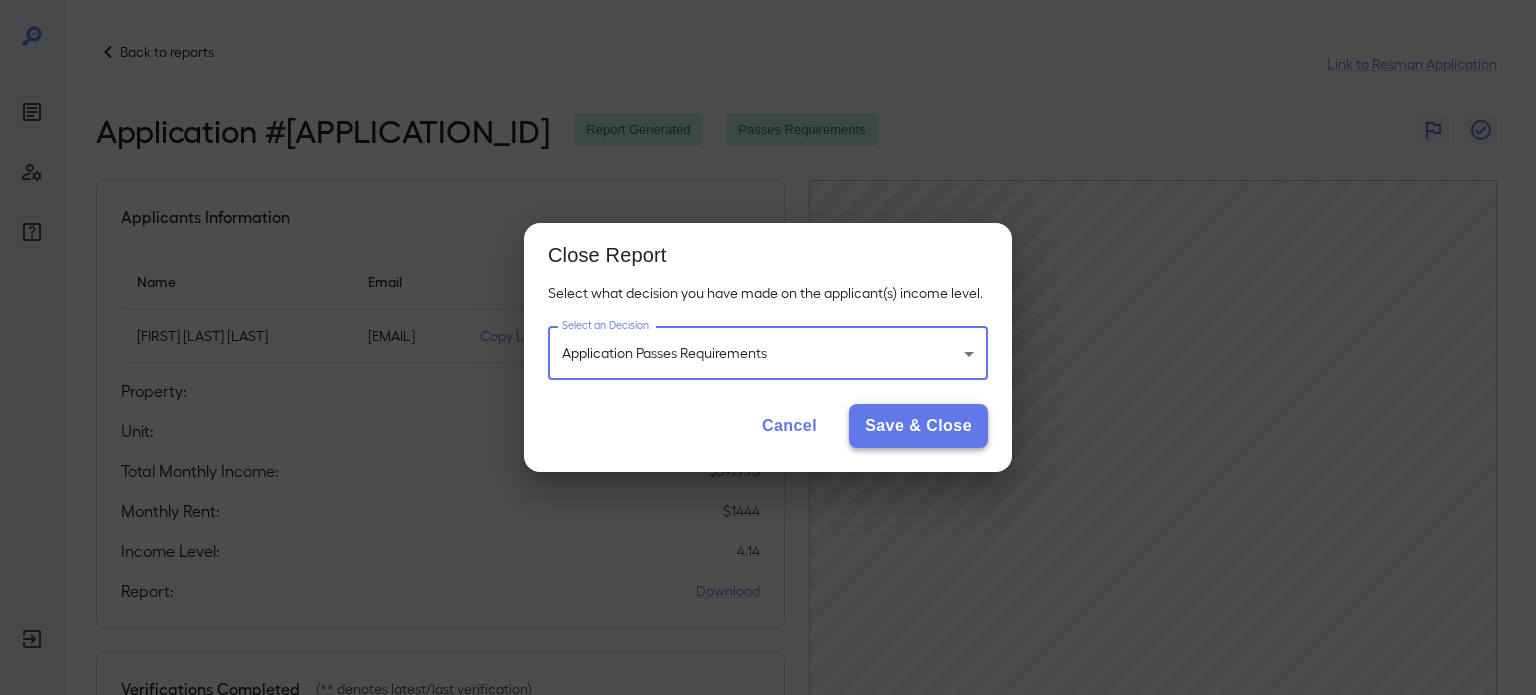 click on "Save & Close" at bounding box center (918, 426) 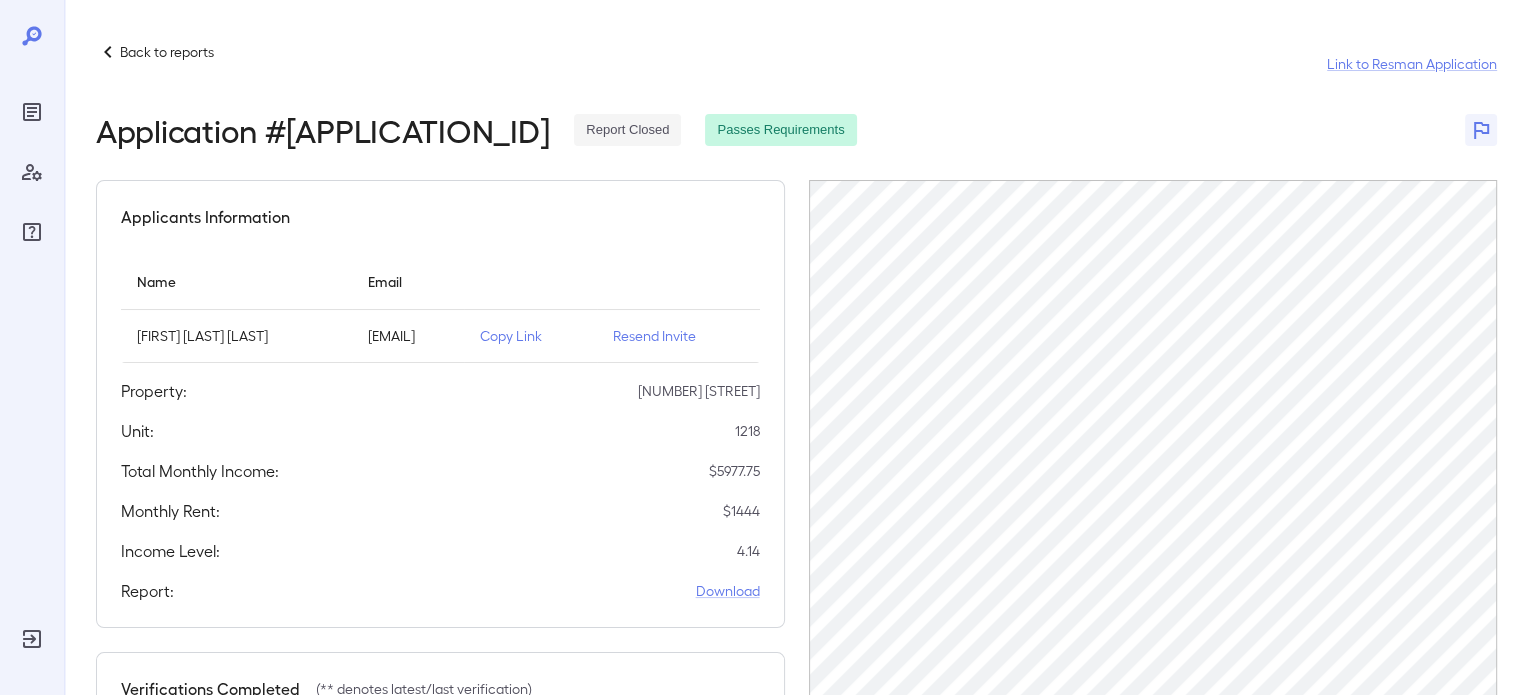 click 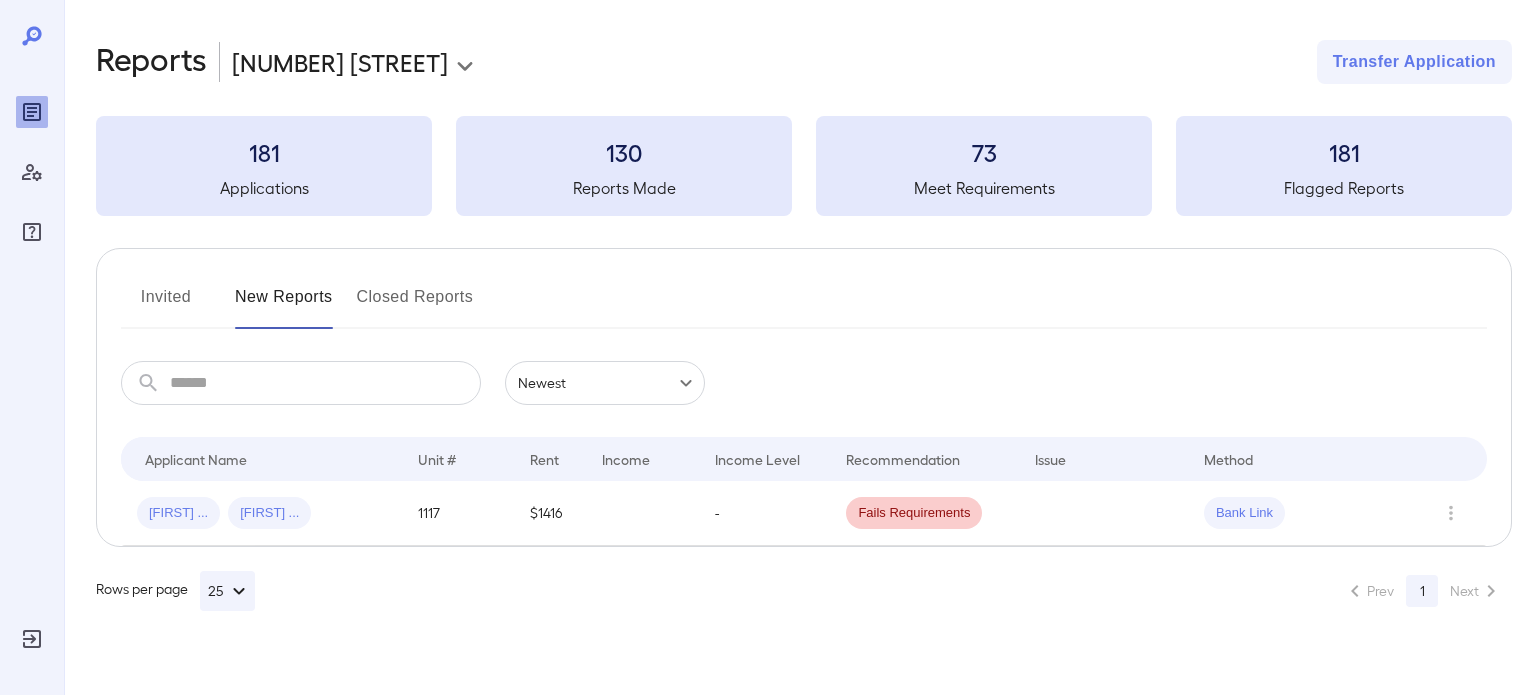 click on "Invited" at bounding box center [166, 305] 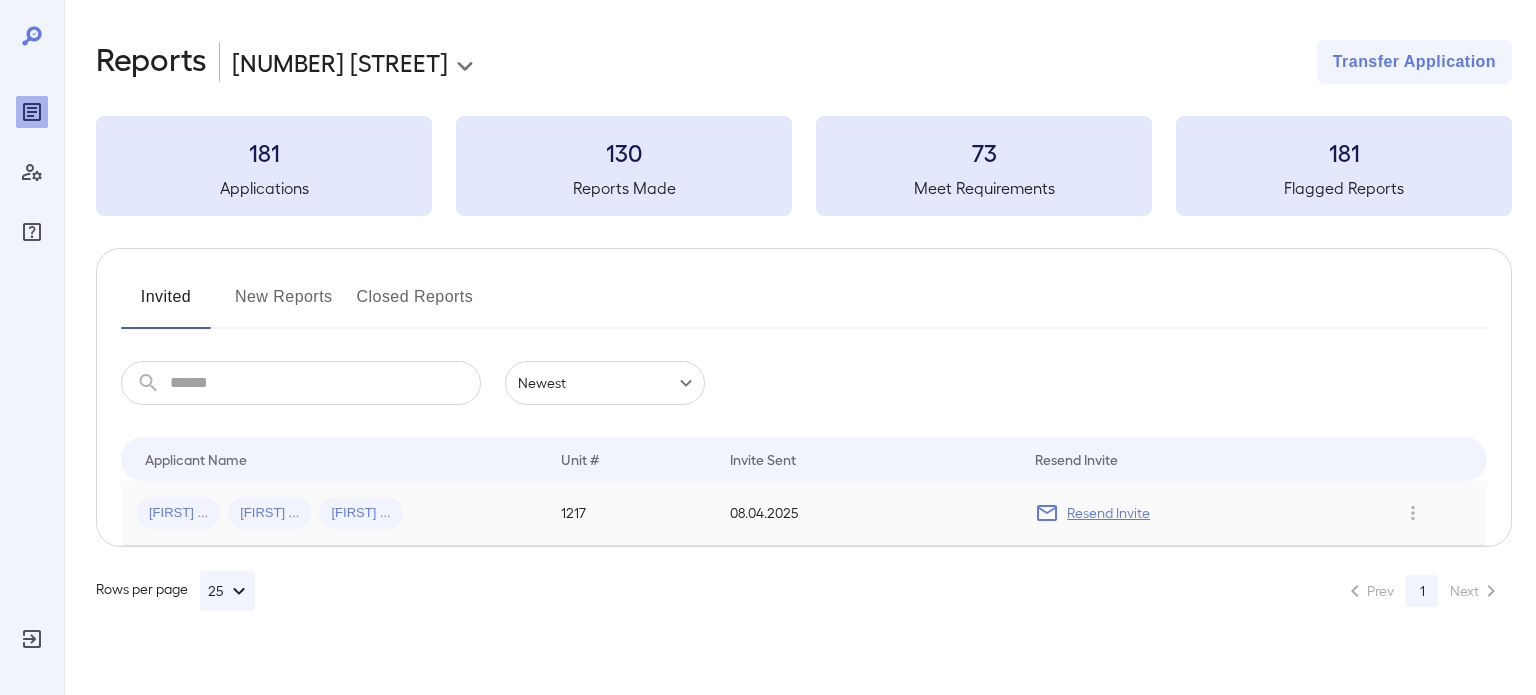 click on "Resend Invite" at bounding box center (1108, 513) 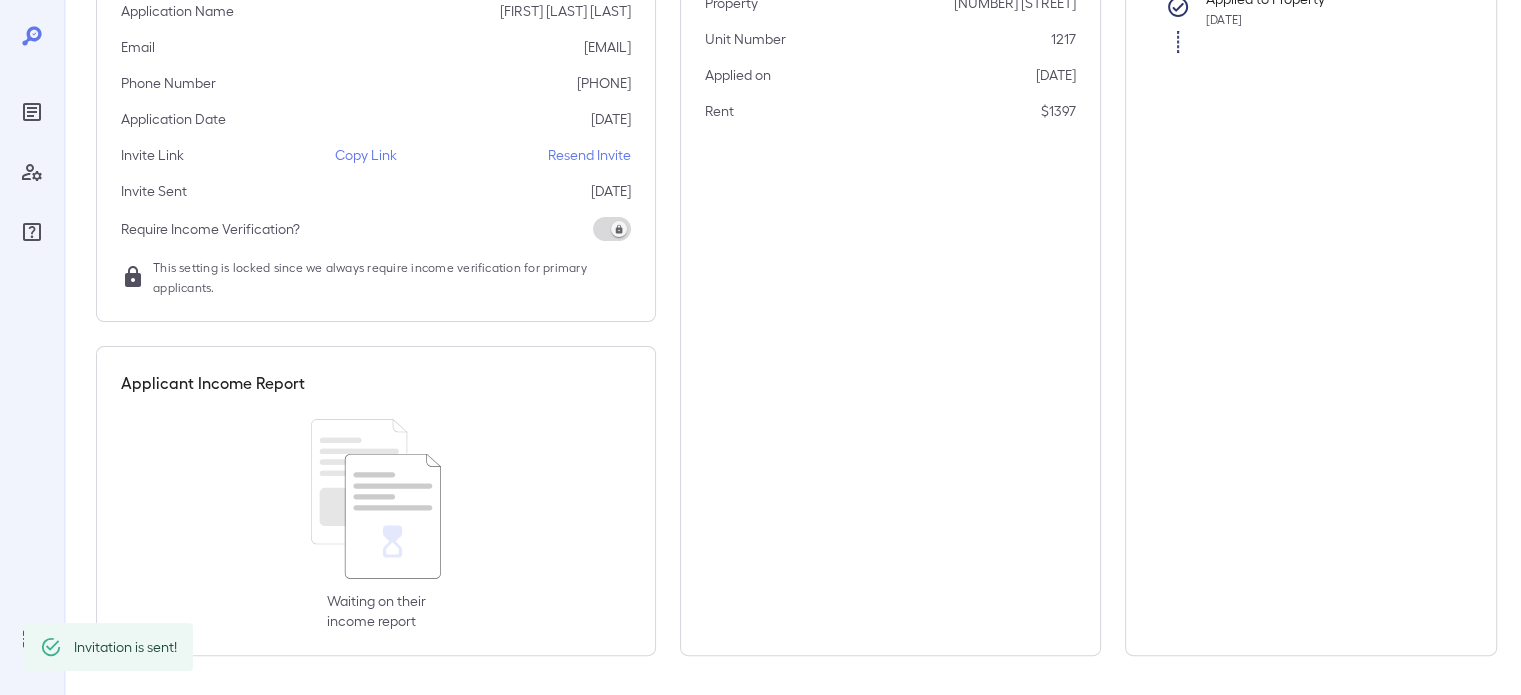 scroll, scrollTop: 0, scrollLeft: 0, axis: both 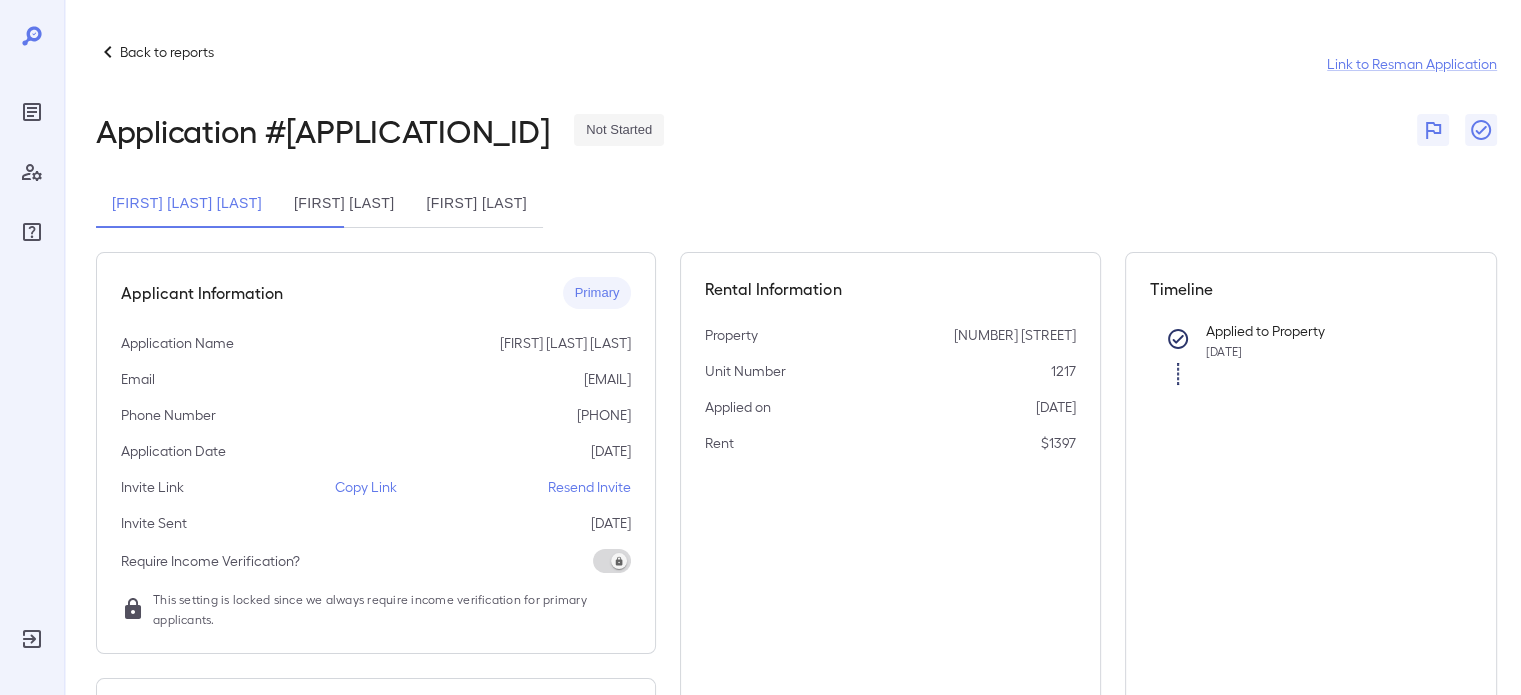 click 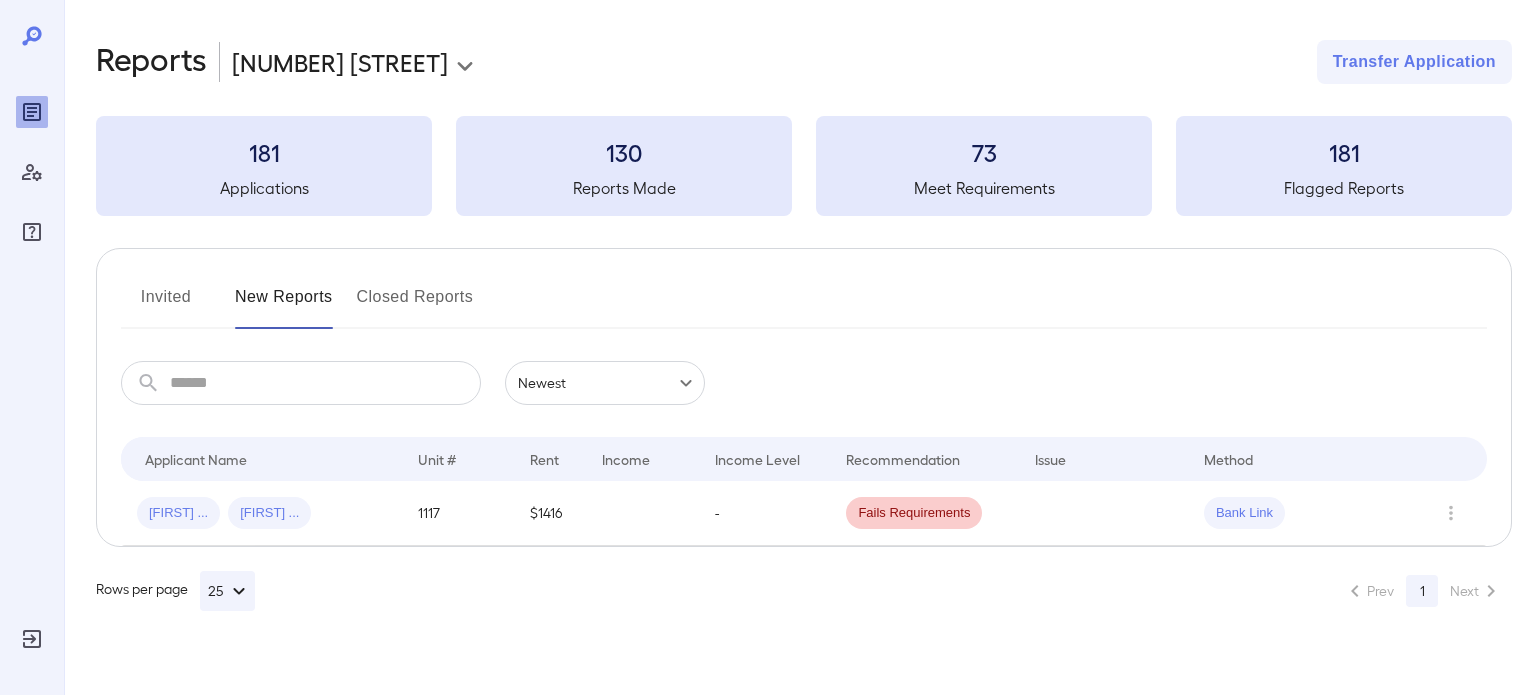 click on "Invited" at bounding box center [166, 305] 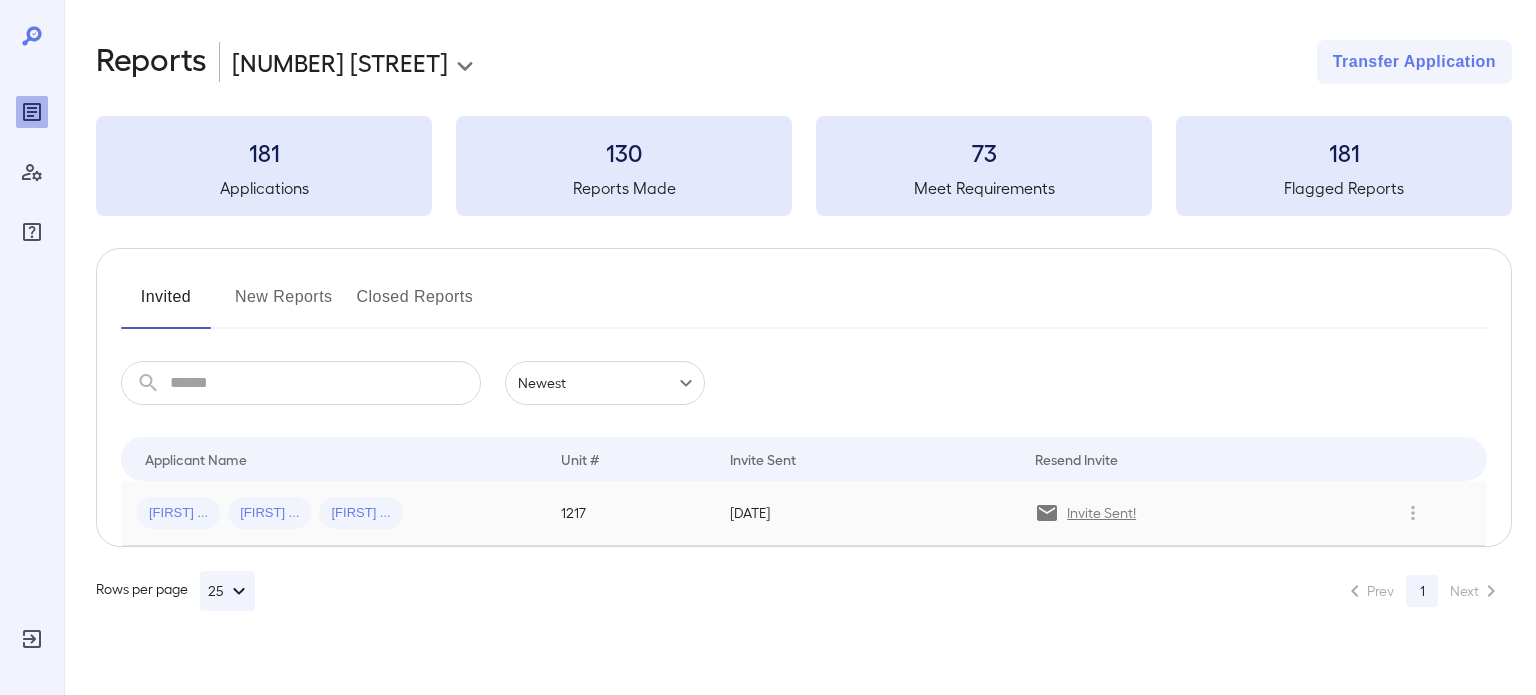 click on "[FIRST] [LAST]" at bounding box center (360, 513) 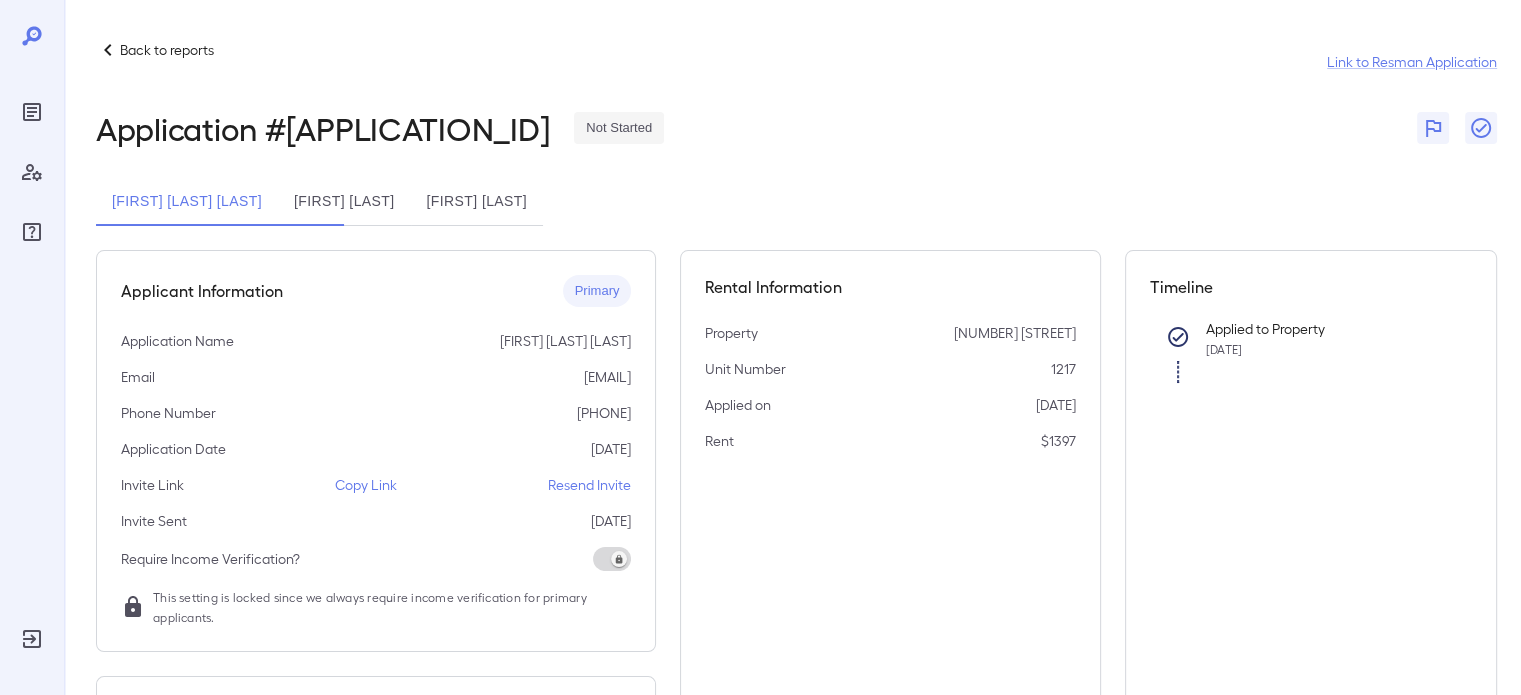 scroll, scrollTop: 0, scrollLeft: 0, axis: both 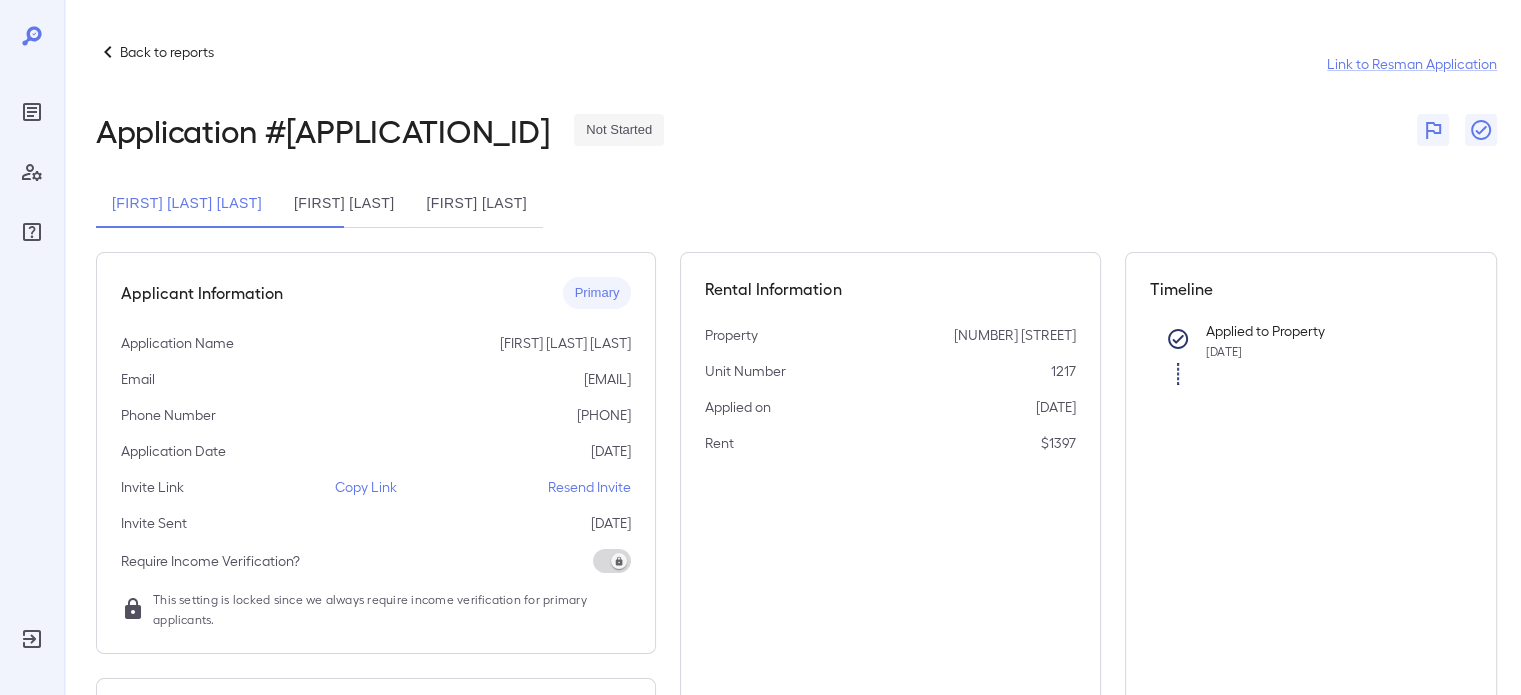 click at bounding box center (612, 561) 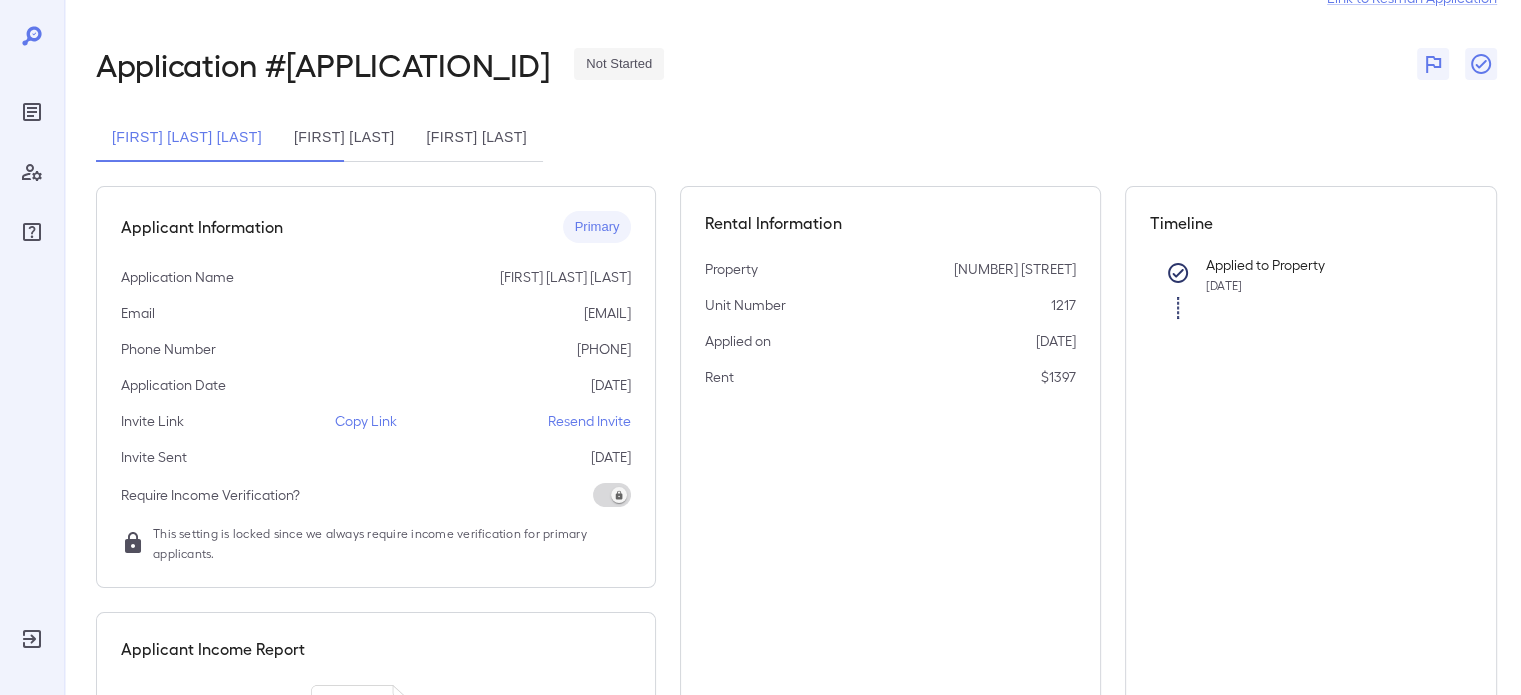 scroll, scrollTop: 64, scrollLeft: 0, axis: vertical 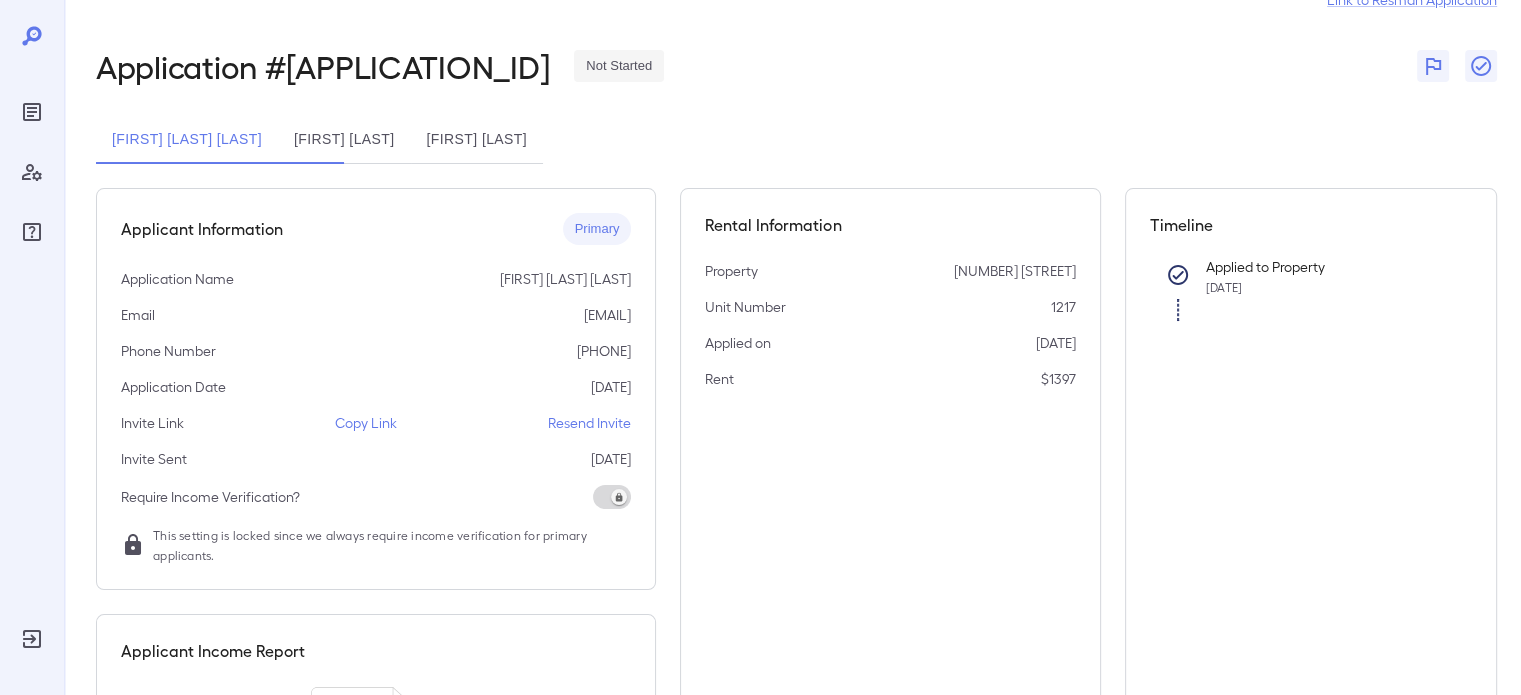 click on "[FIRST] [LAST]" at bounding box center [344, 140] 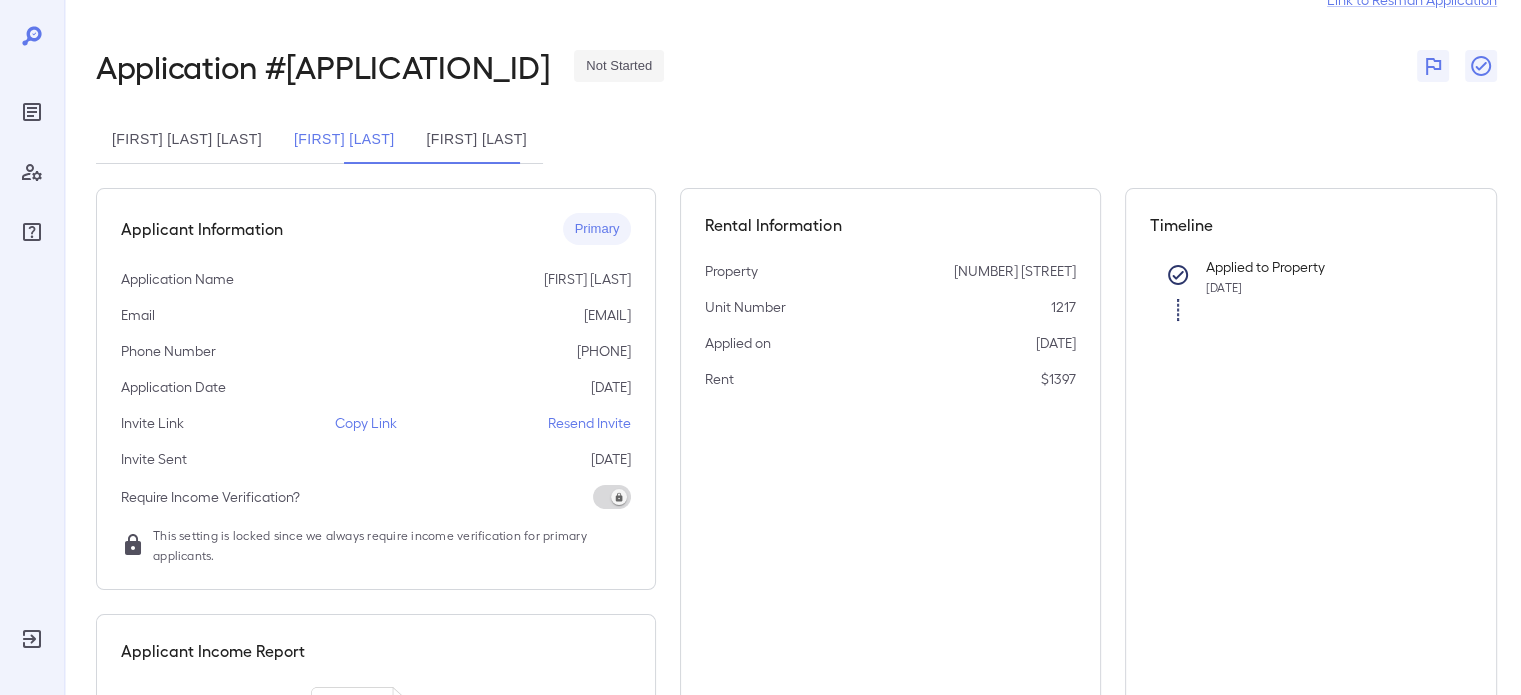 click on "[FIRST] [LAST]" at bounding box center [477, 140] 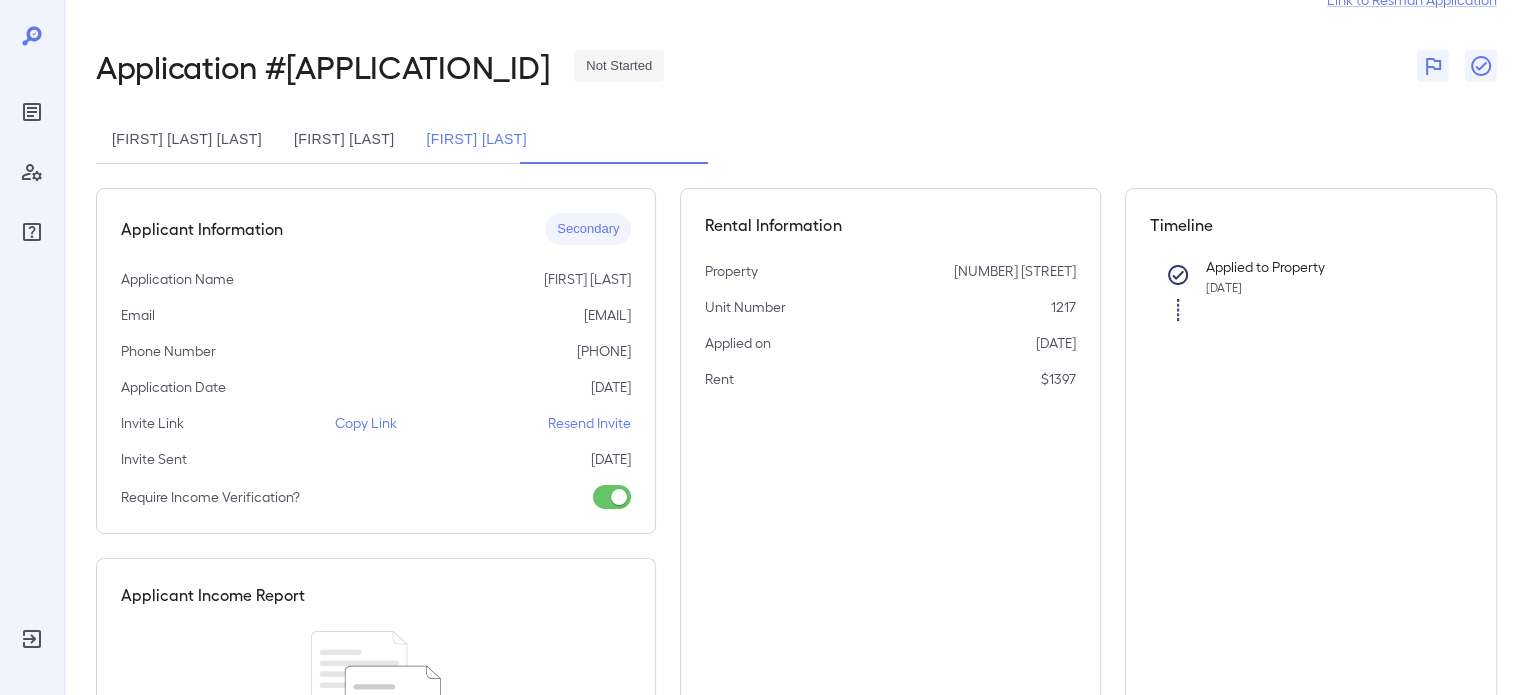 click on "Applicant Information Secondary Application Name Ricardo gutierrez Email miguelgtz1245@gmail.com Phone Number (979) 446-3620 Application Date 07/28/25 Invite Link Copy Link Resend Invite Invite Sent 08/05/25 Require Income Verification? Applicant Income Report Waiting on their income report" at bounding box center [376, 528] 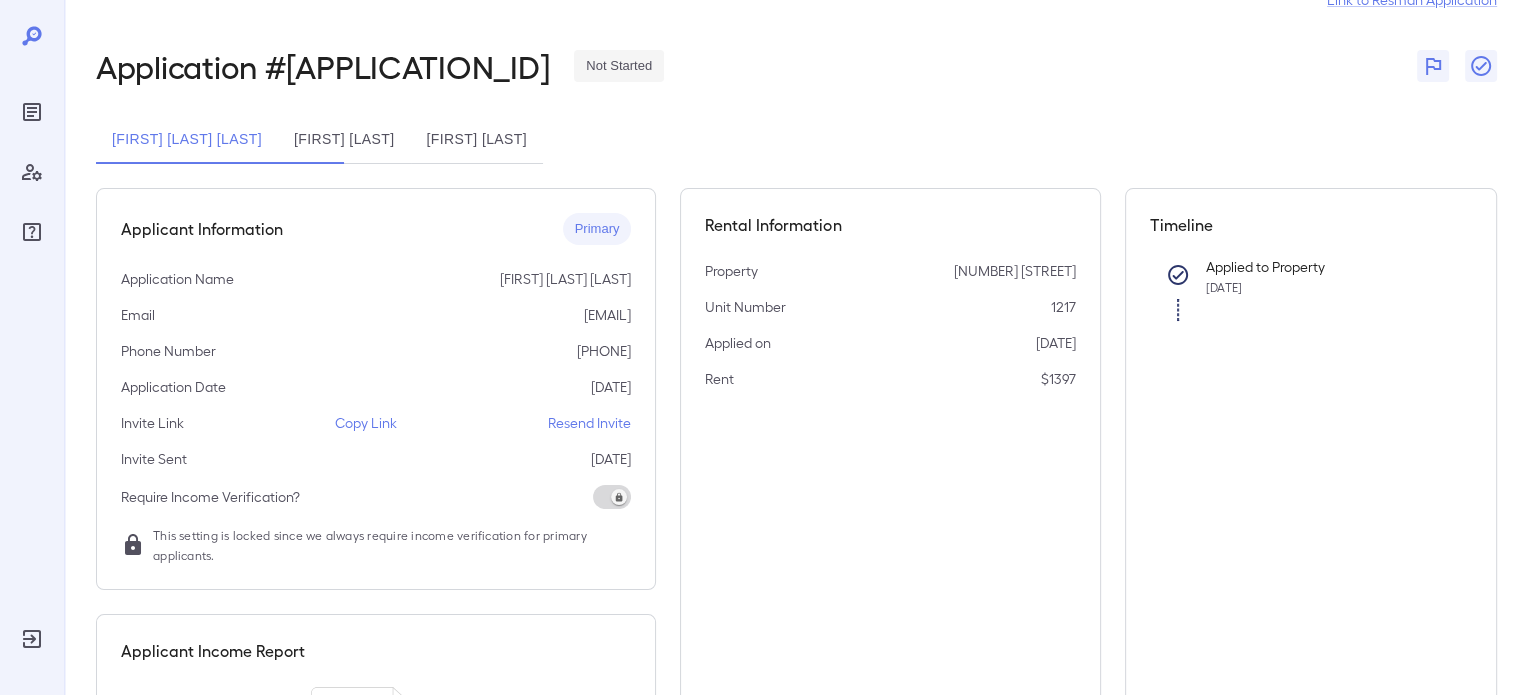 click on "[FIRST] [MIDDLE] [LAST]" at bounding box center [187, 140] 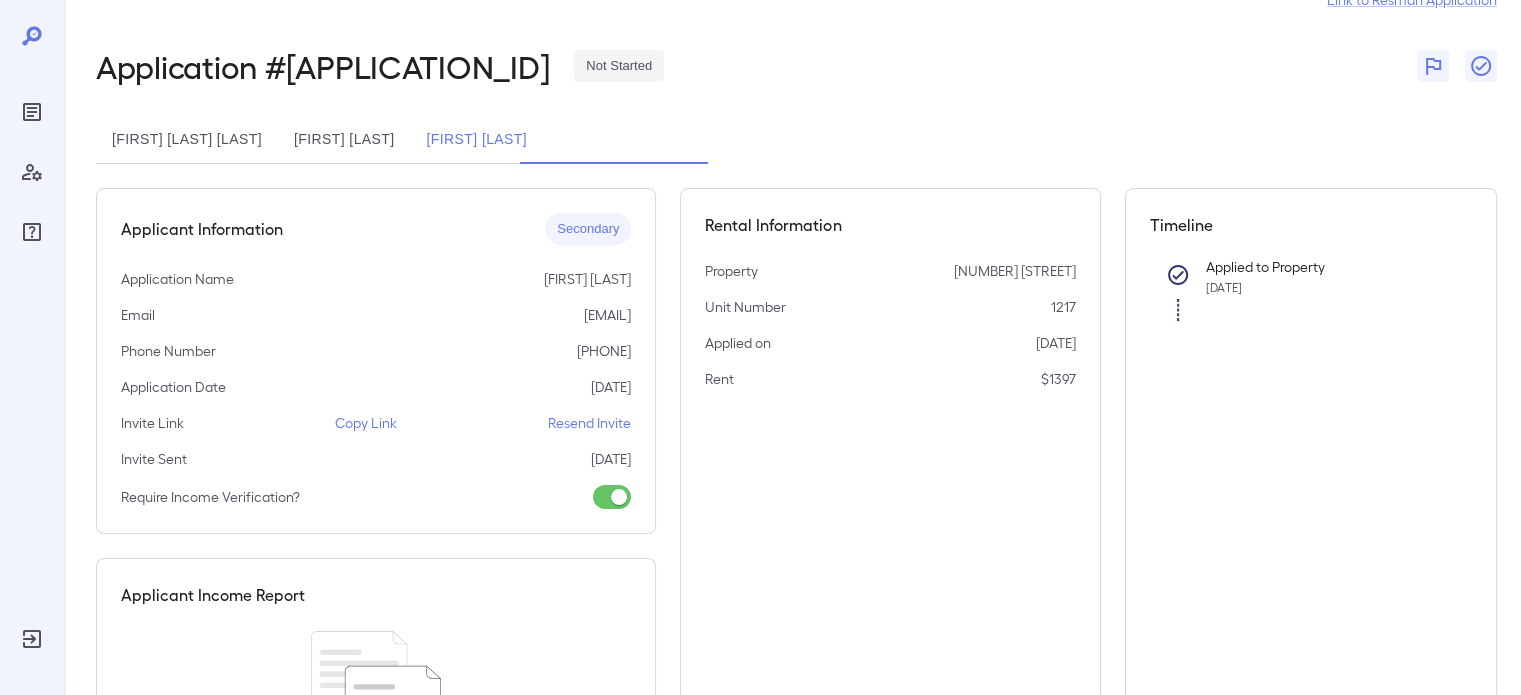 click on "[FIRST] [MIDDLE] [LAST]" at bounding box center (187, 140) 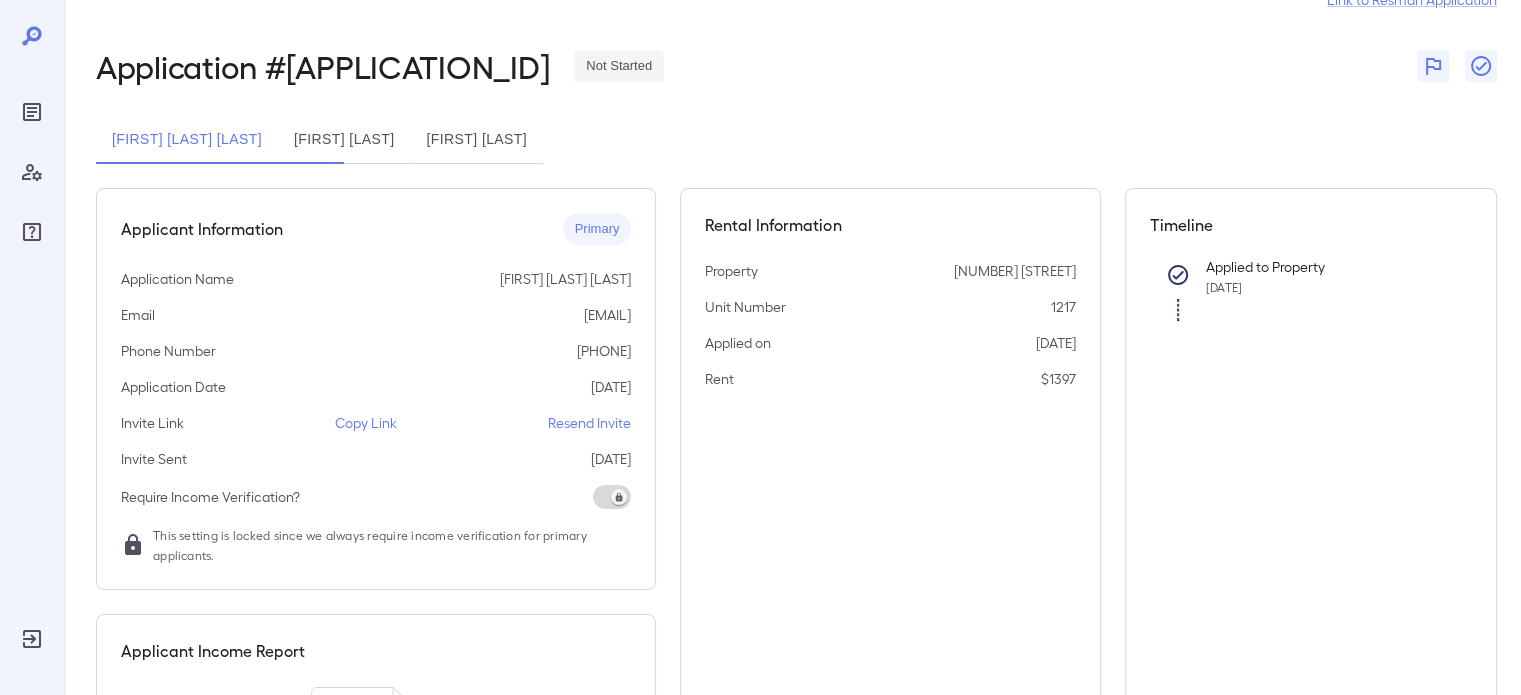 click on "[FIRST] [LAST]" at bounding box center [477, 140] 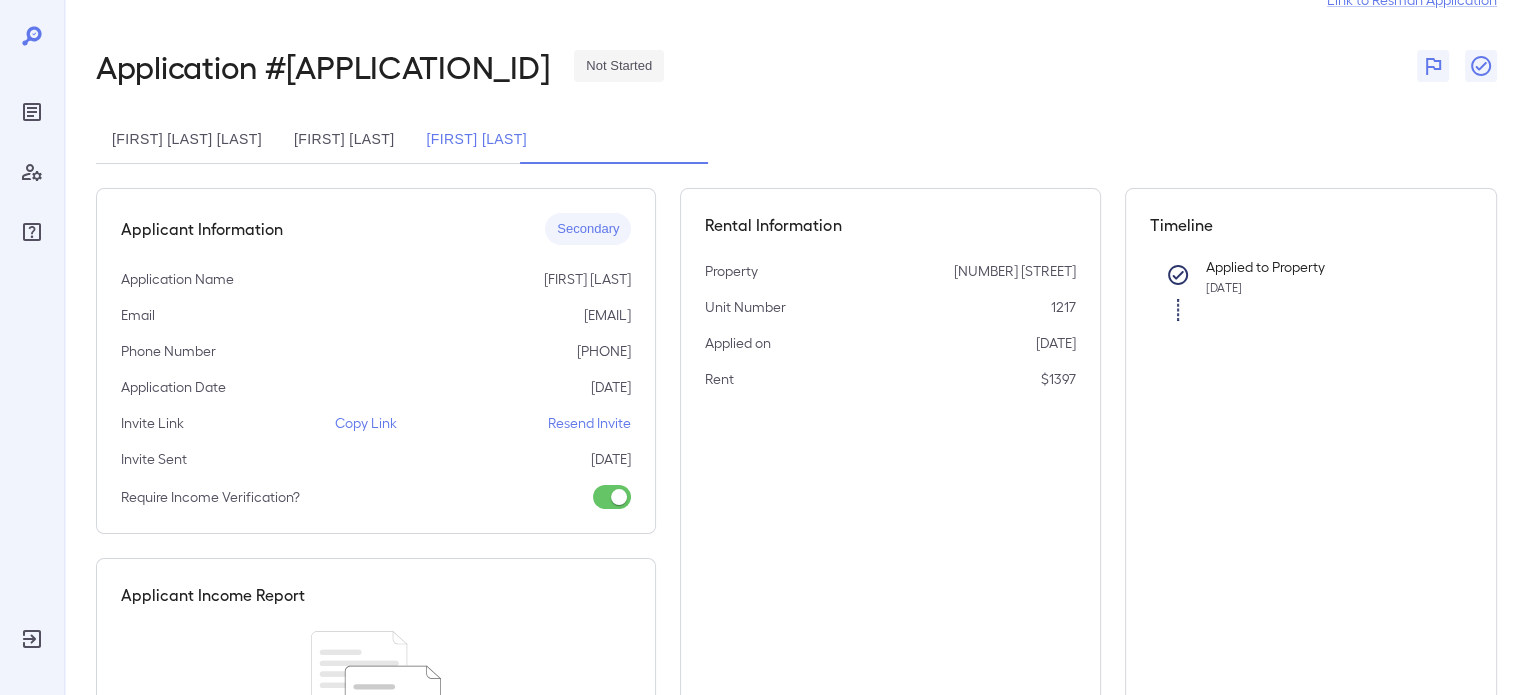 click on "[FIRST] [MIDDLE] [LAST]" at bounding box center (187, 140) 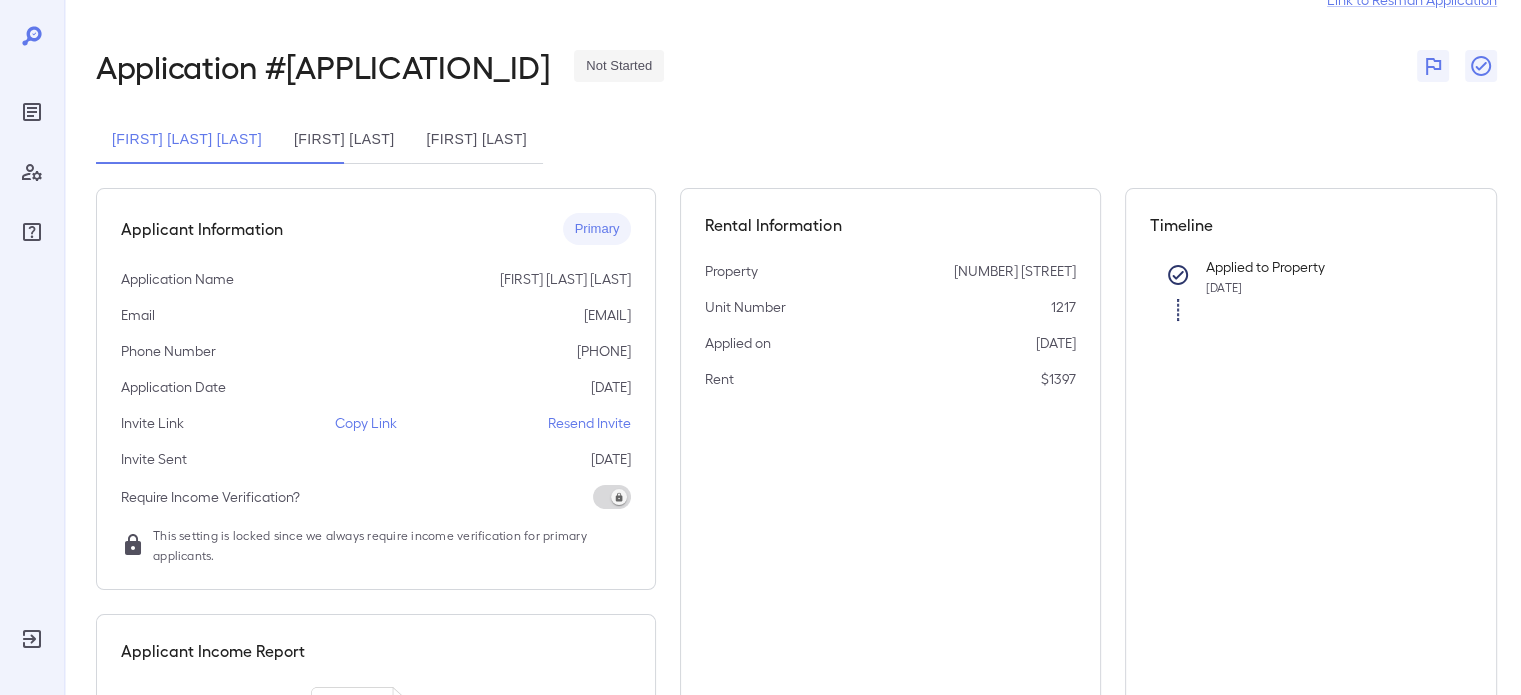 drag, startPoint x: 417, startPoint y: 135, endPoint x: 454, endPoint y: 143, distance: 37.85499 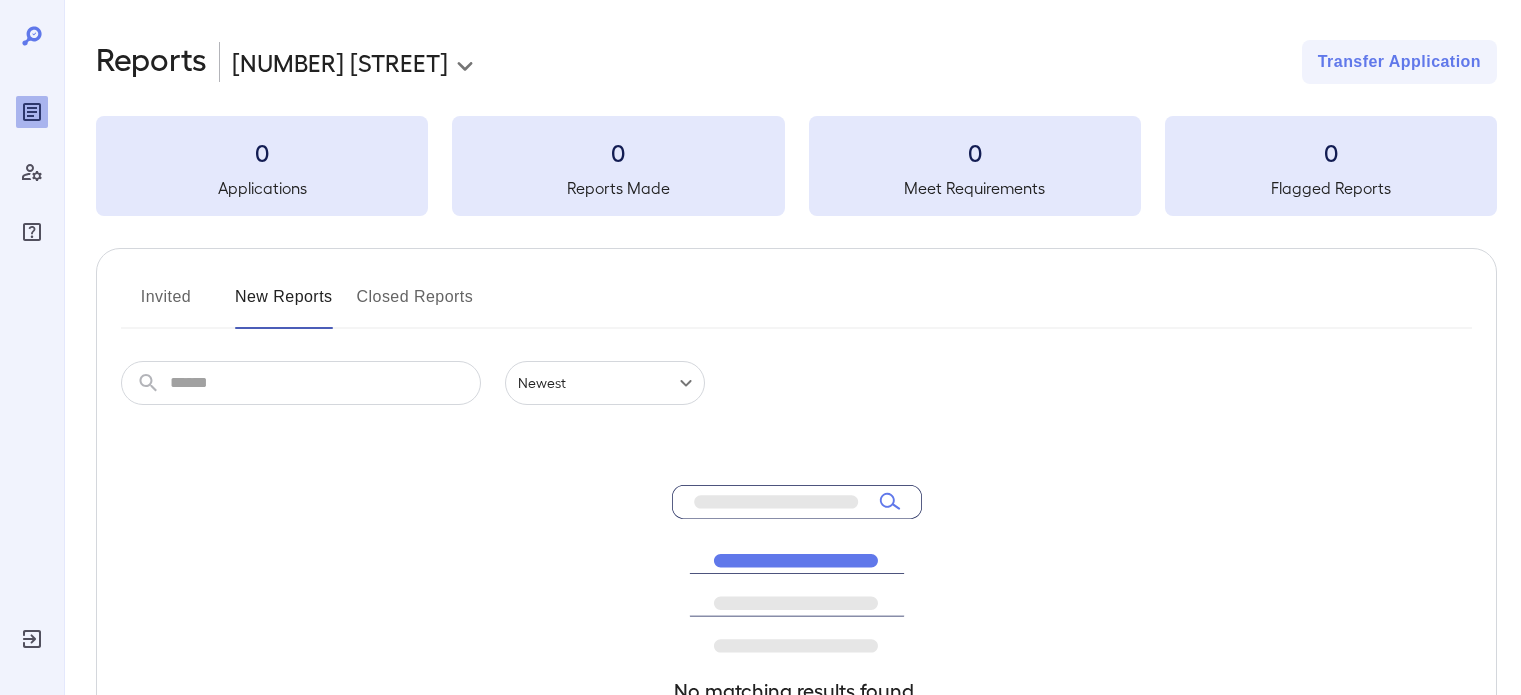 scroll, scrollTop: 0, scrollLeft: 0, axis: both 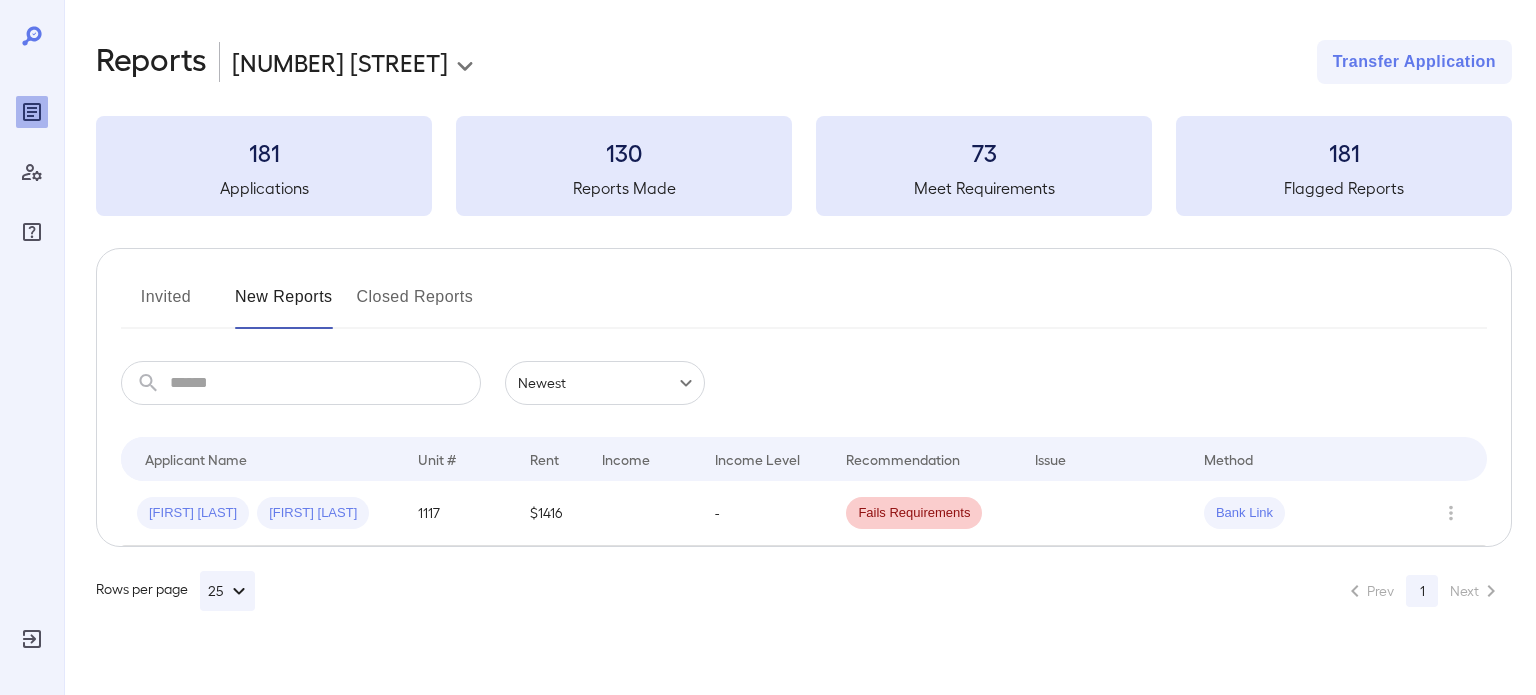 click on "Invited" at bounding box center (166, 305) 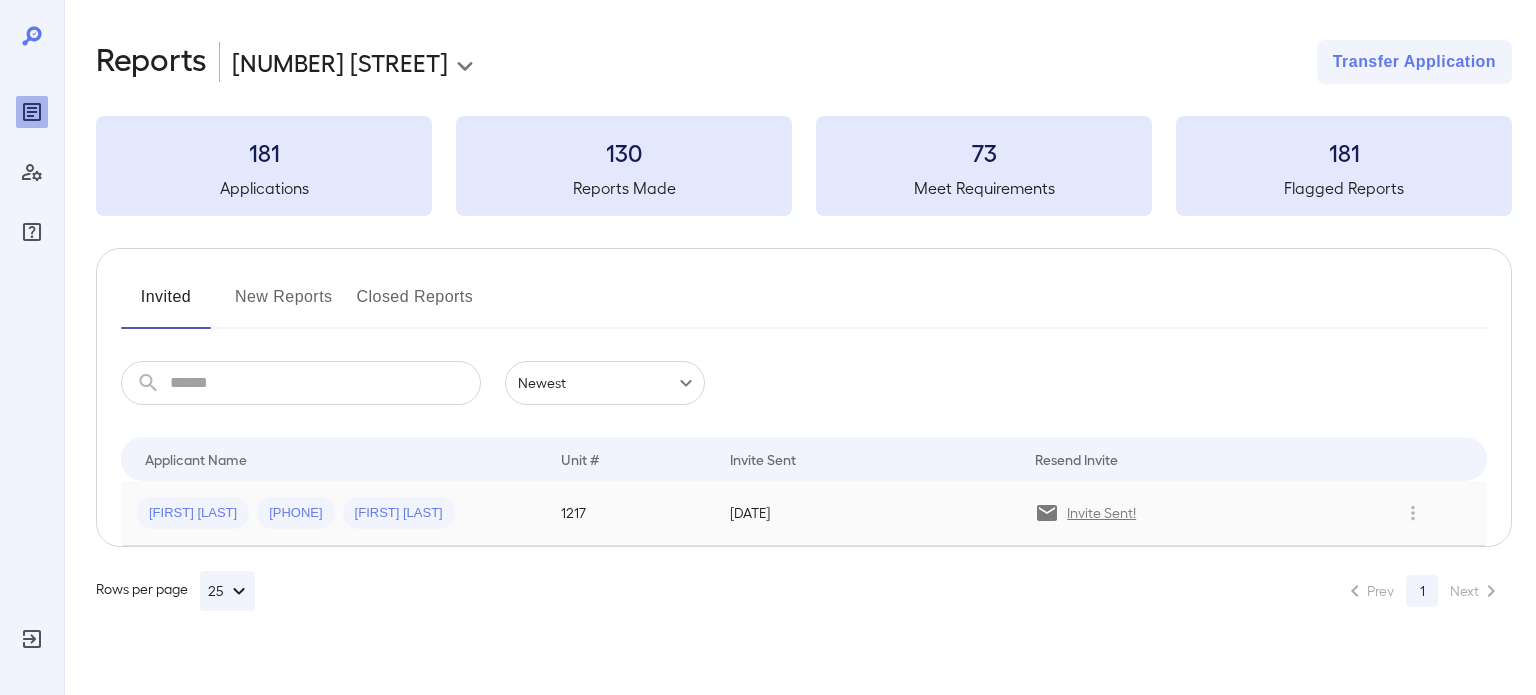 click on "[FIRST] [LAST]" at bounding box center (193, 513) 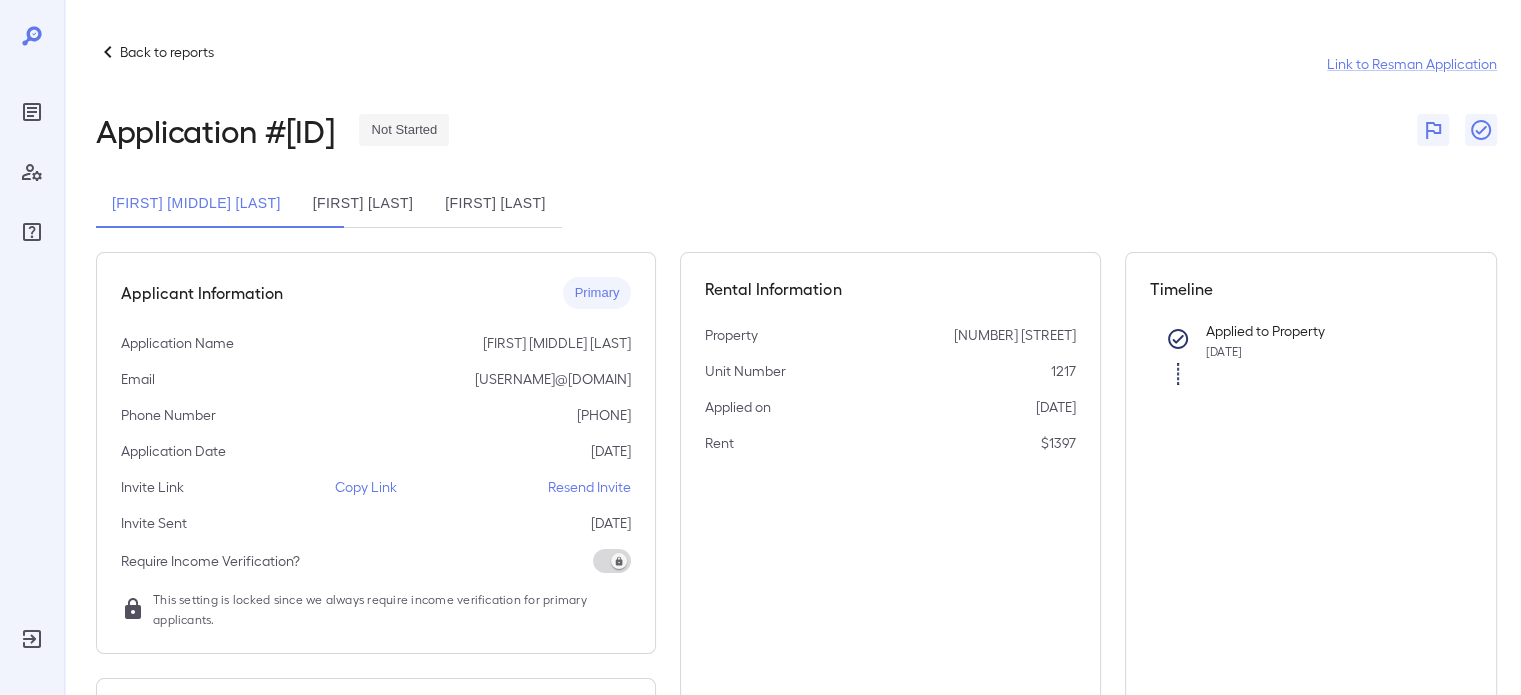 click on "[FIRST] [LAST]" at bounding box center (495, 204) 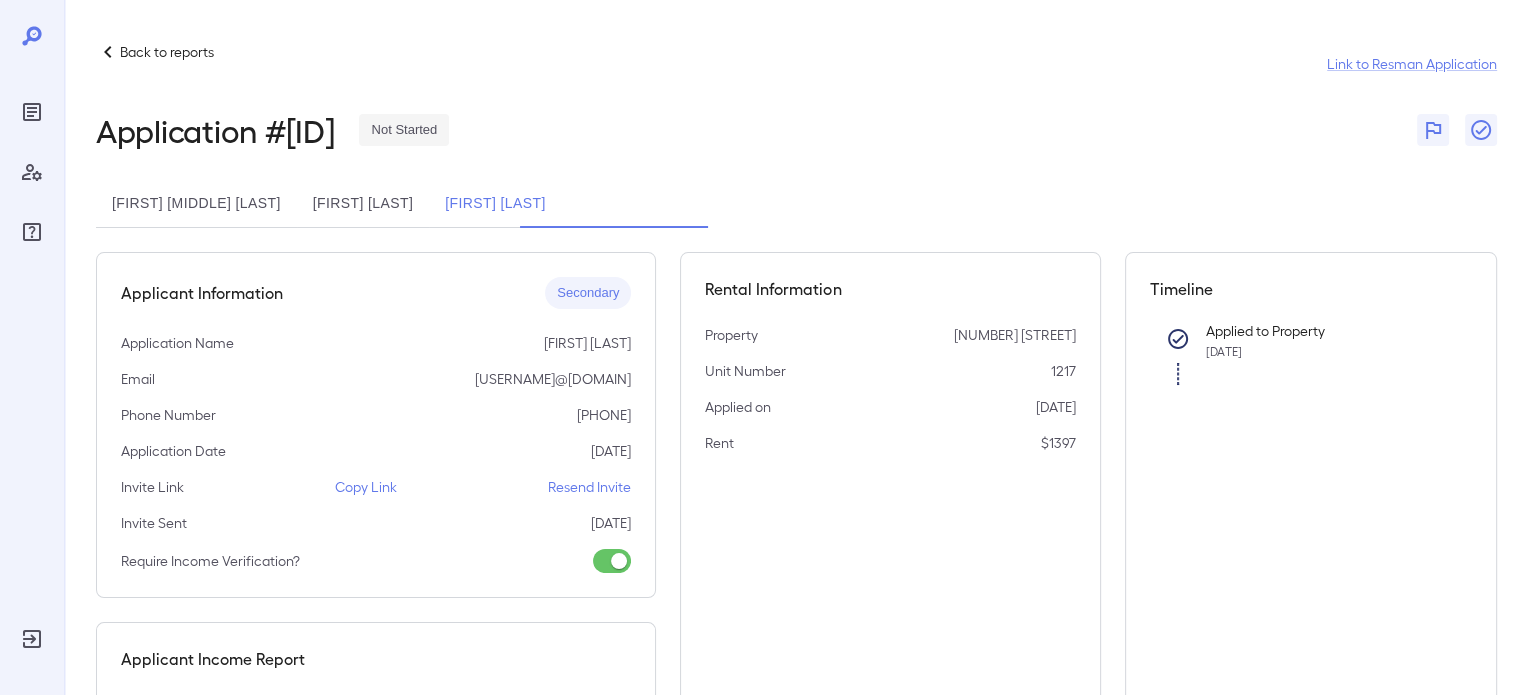 click on "[FIRST] [LAST]" at bounding box center [363, 204] 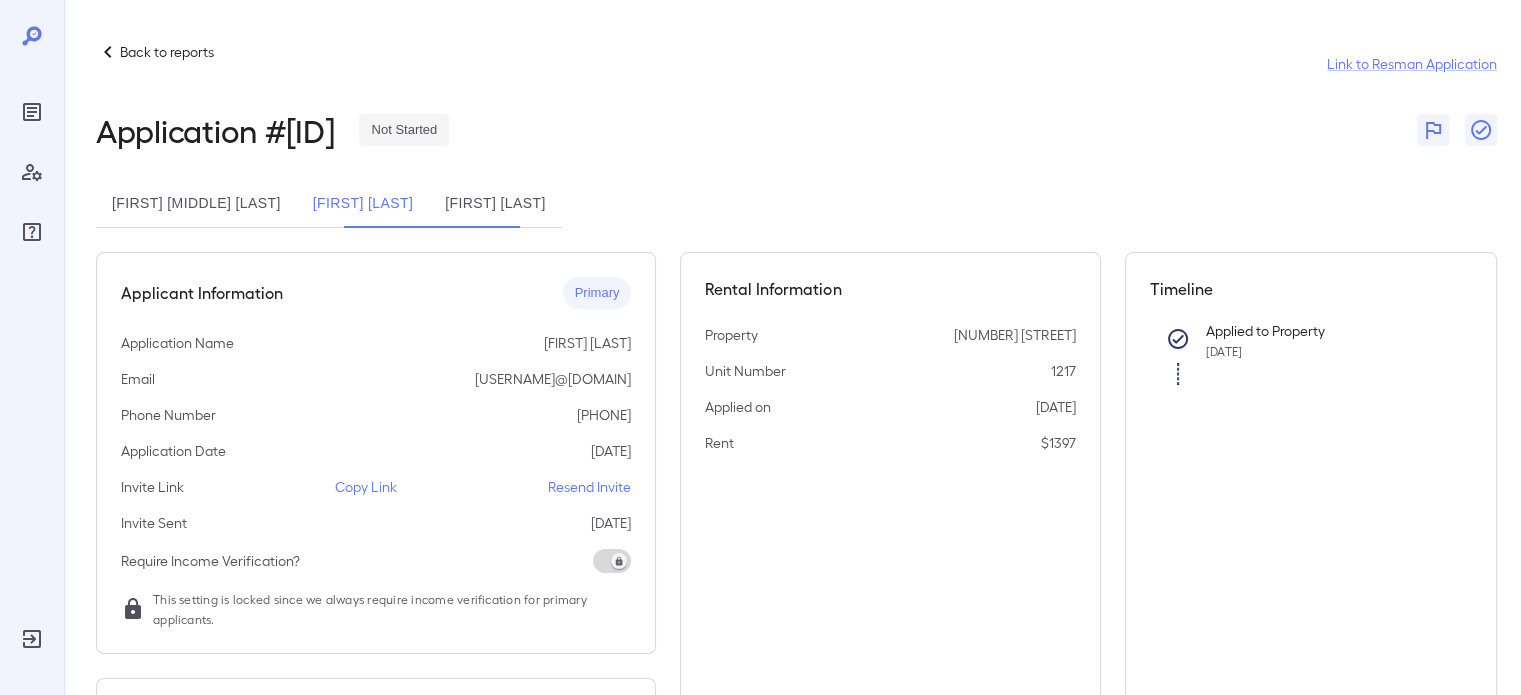 click on "[FIRST] [MIDDLE] [LAST]" at bounding box center [196, 204] 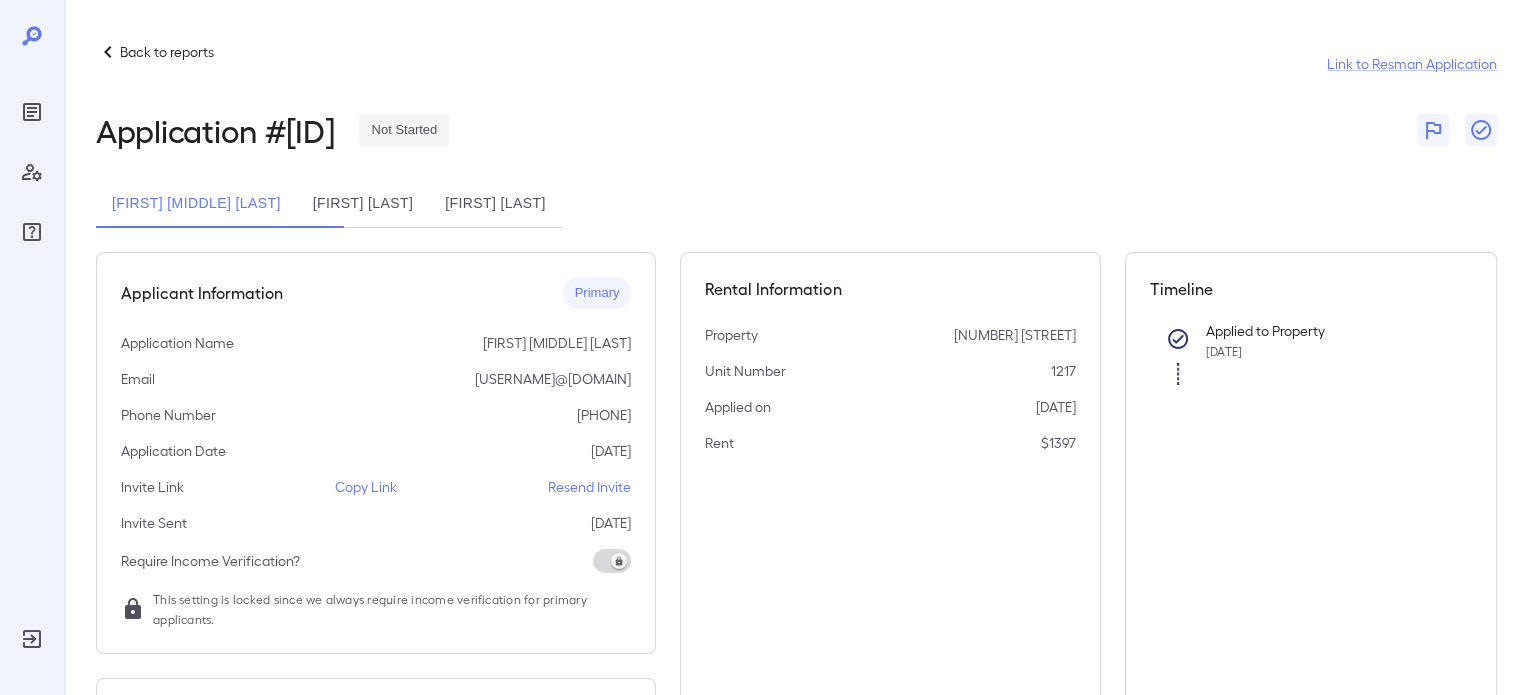 click on "[FIRST] [LAST]" at bounding box center [495, 204] 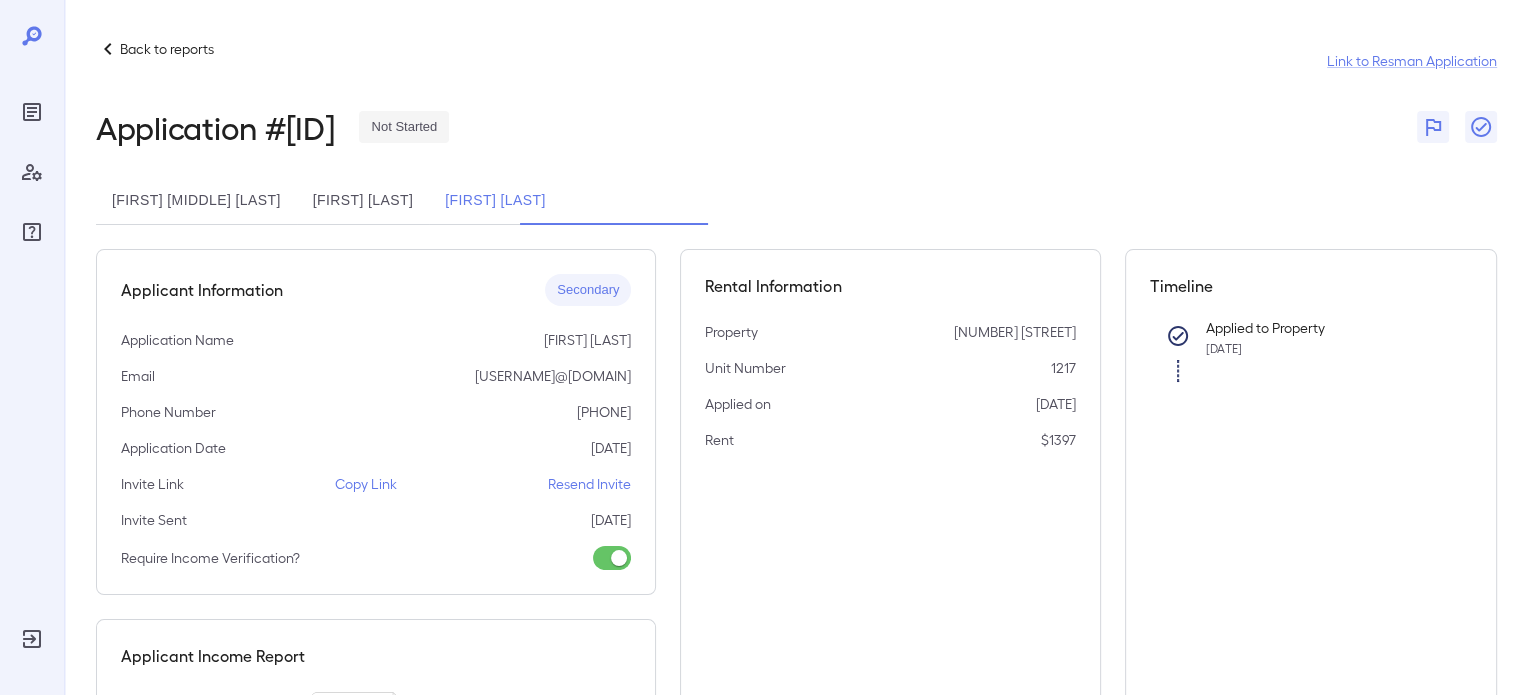 scroll, scrollTop: 0, scrollLeft: 0, axis: both 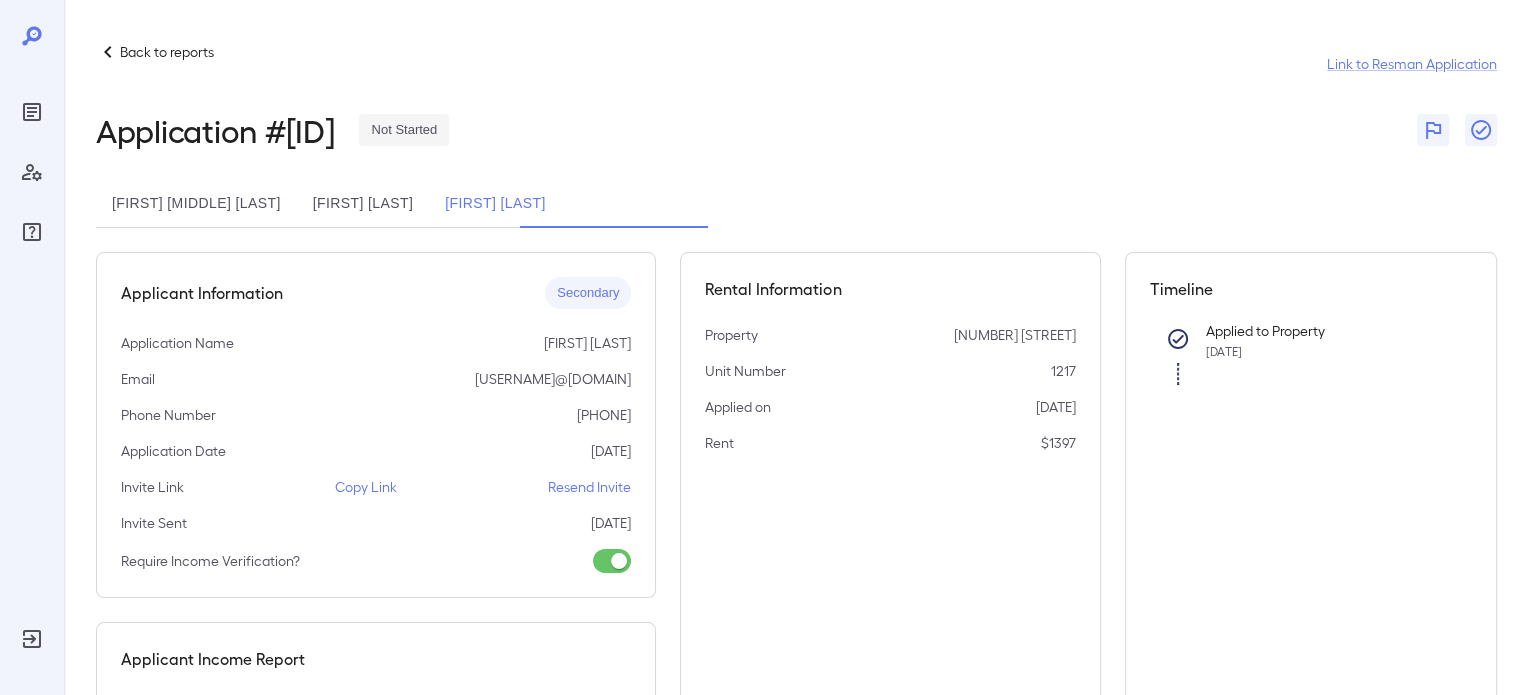 click on "[USERNAME]@[DOMAIN]" at bounding box center [553, 379] 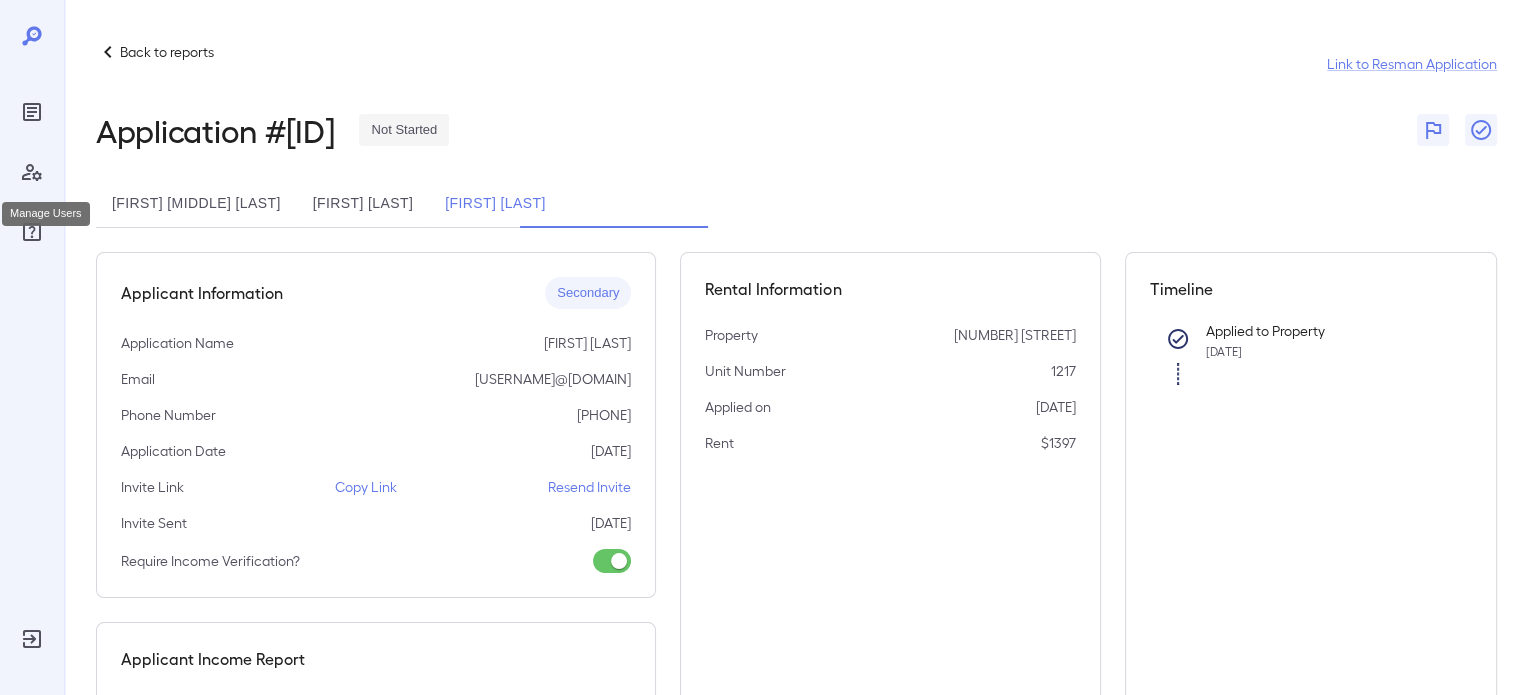 click 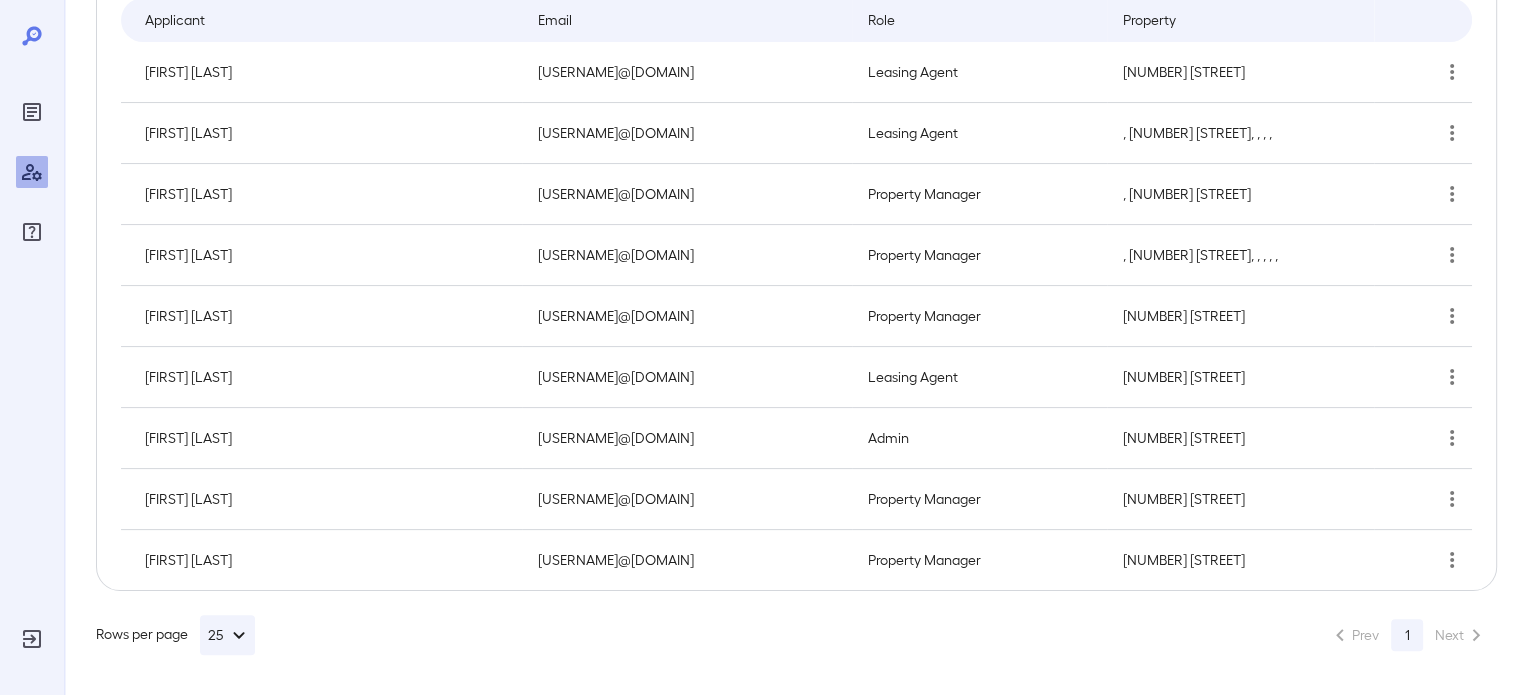 scroll, scrollTop: 0, scrollLeft: 0, axis: both 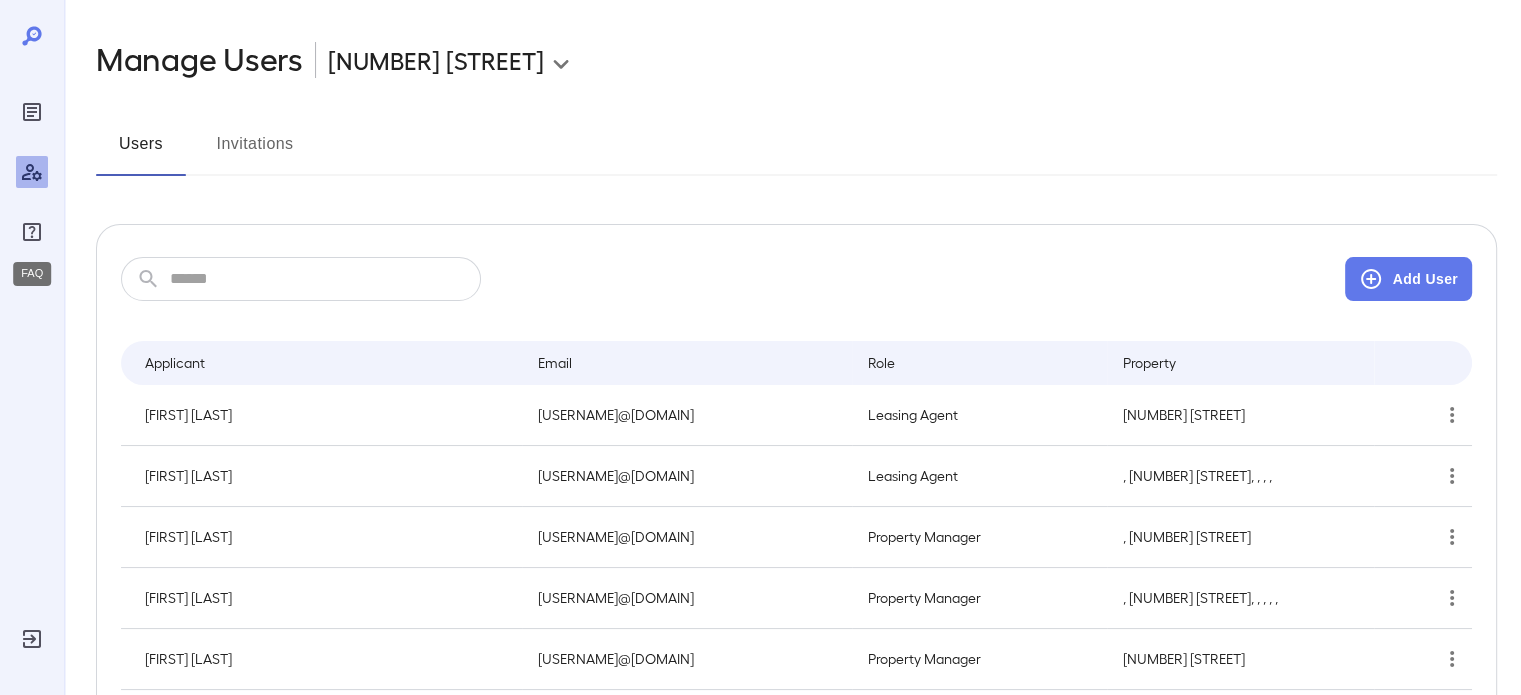 click 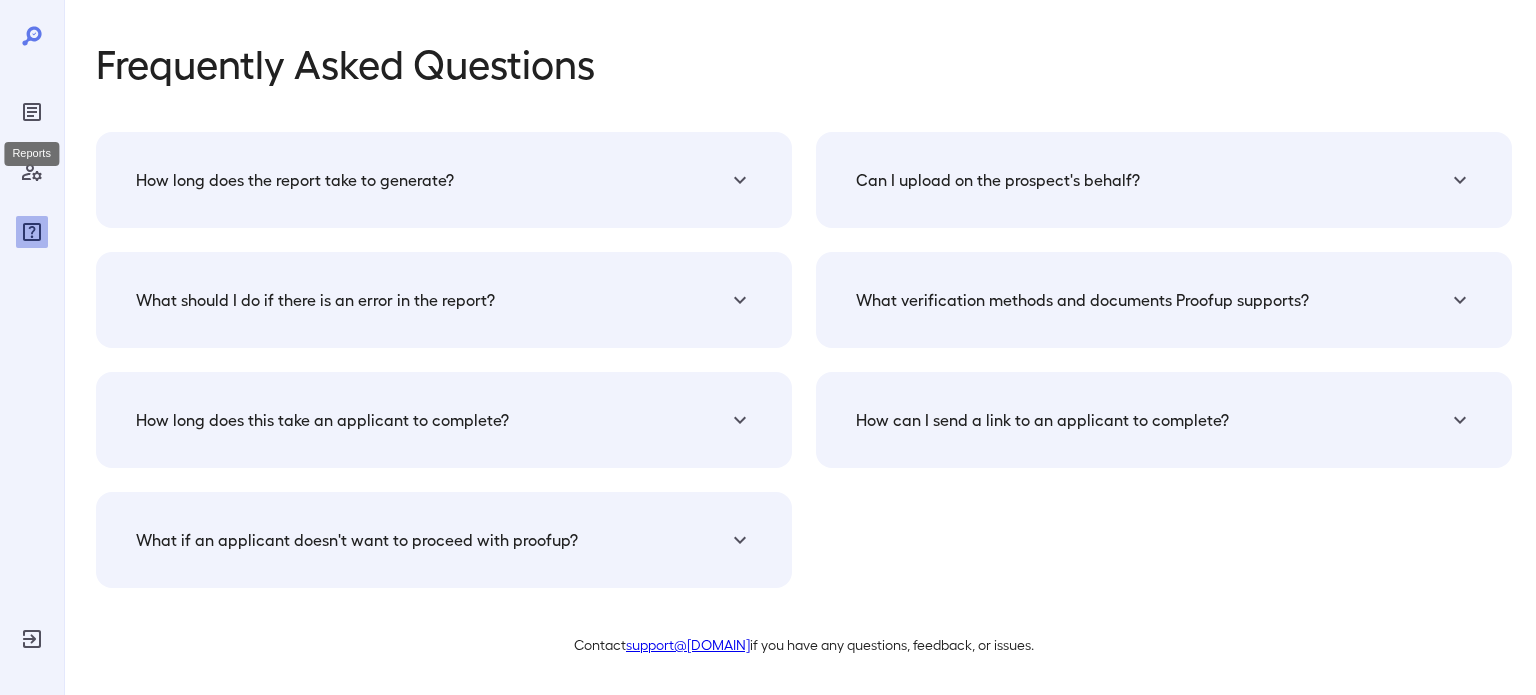 click 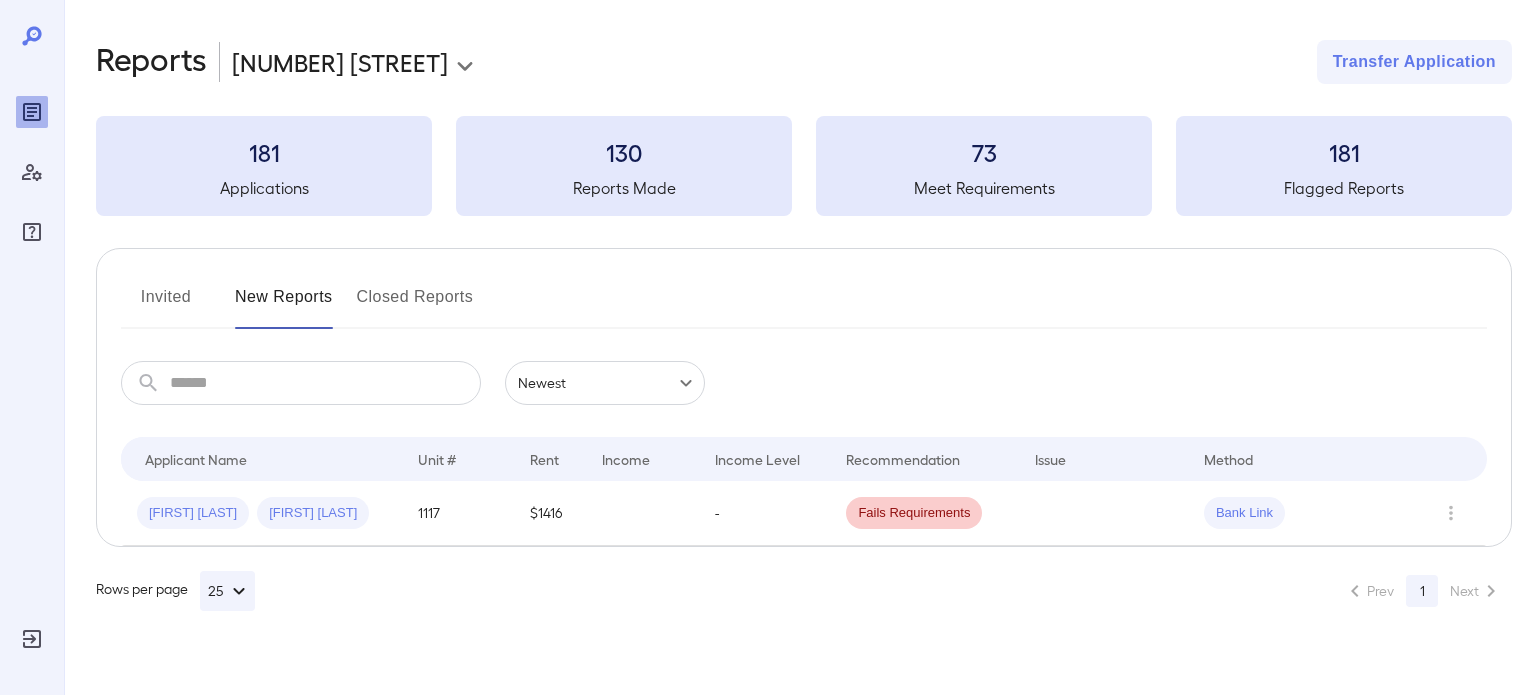 click 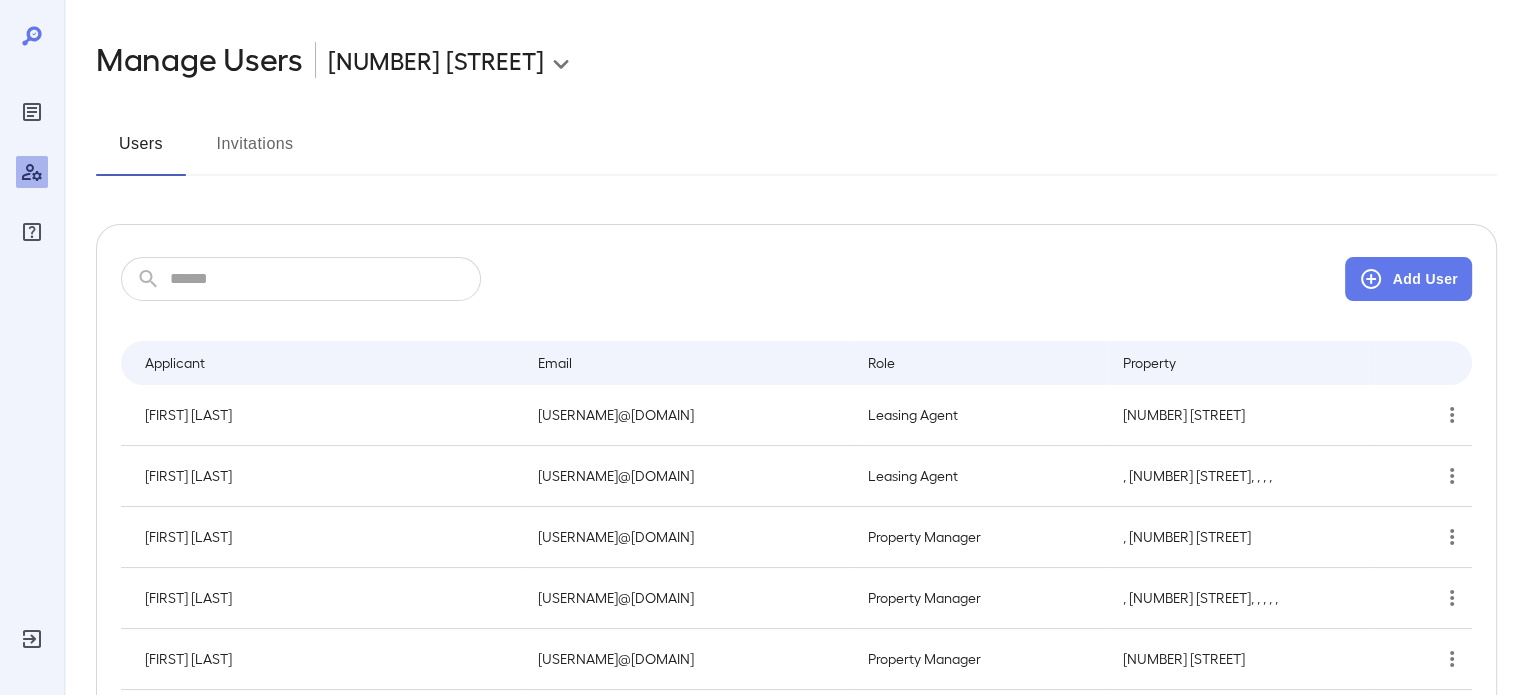 click 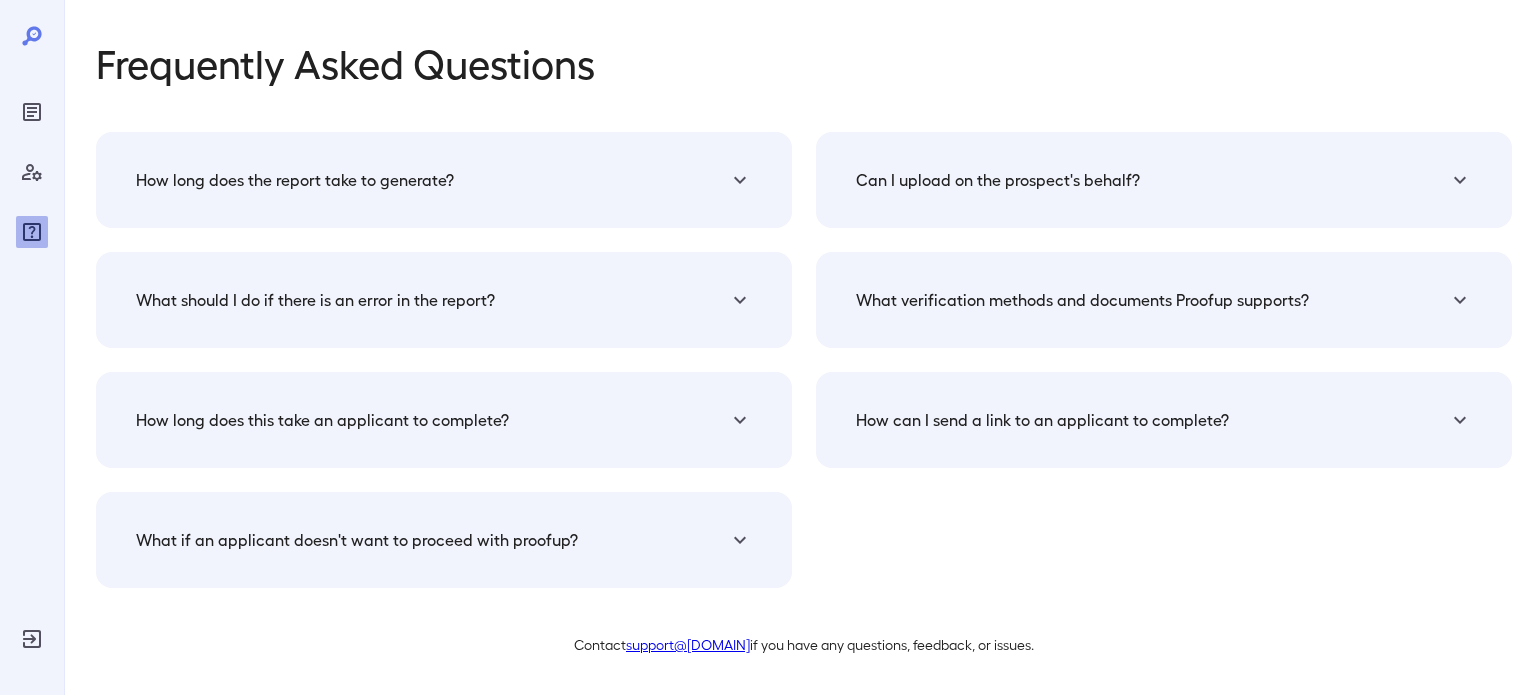 click 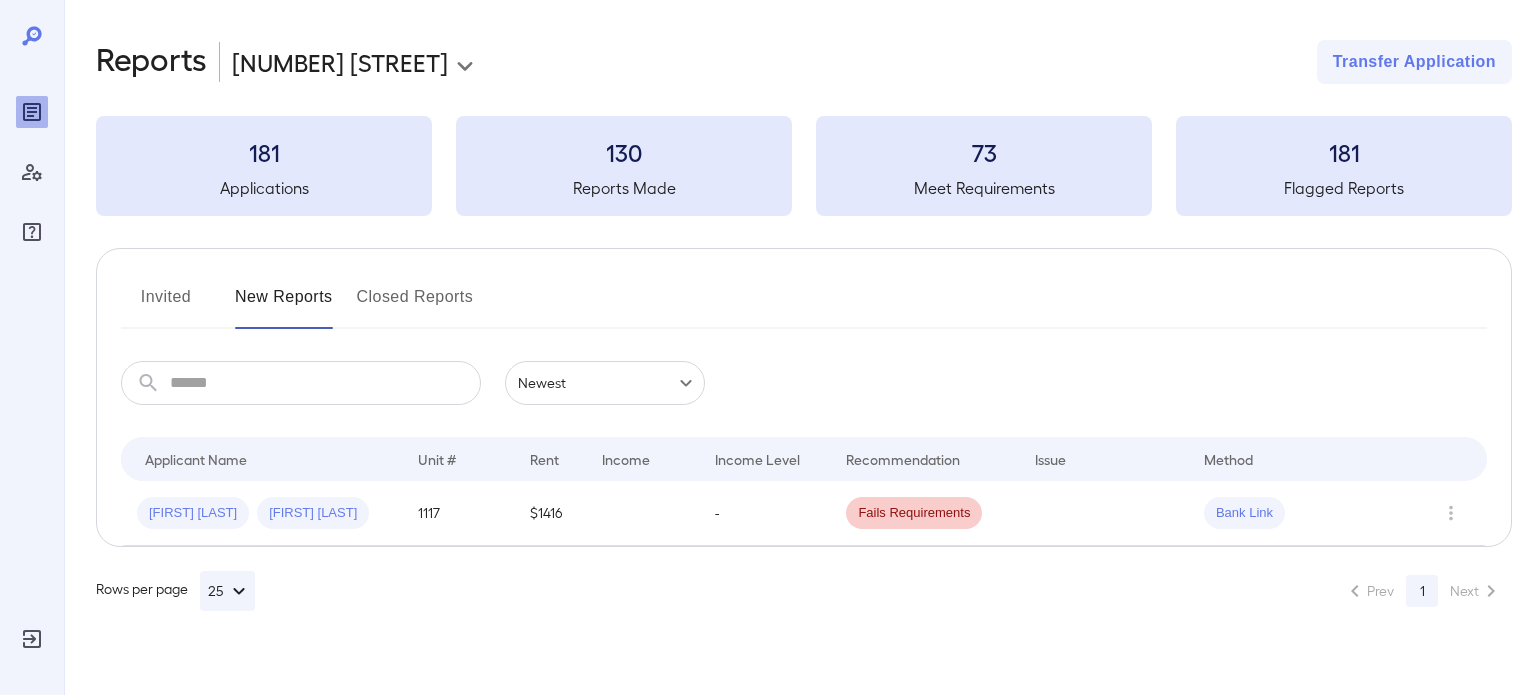 click on "Invited" at bounding box center (166, 305) 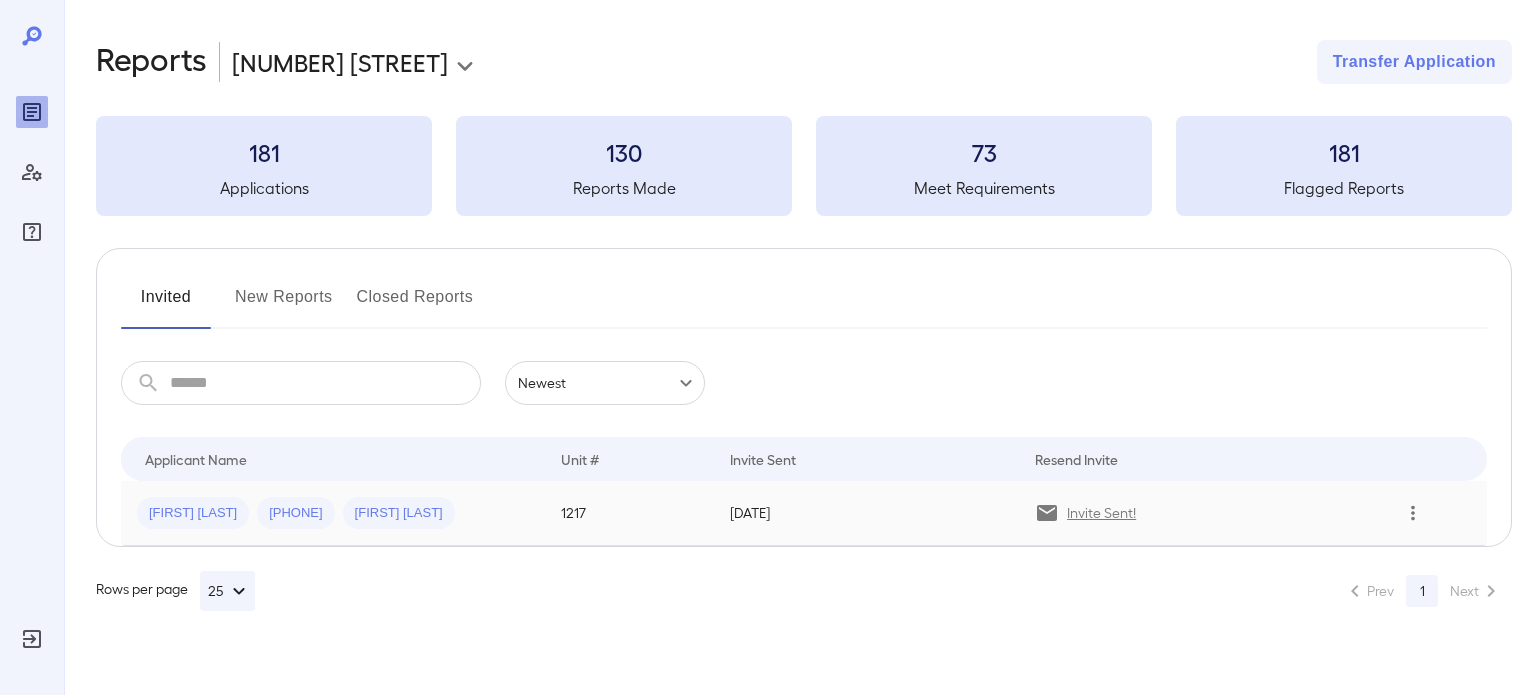 click 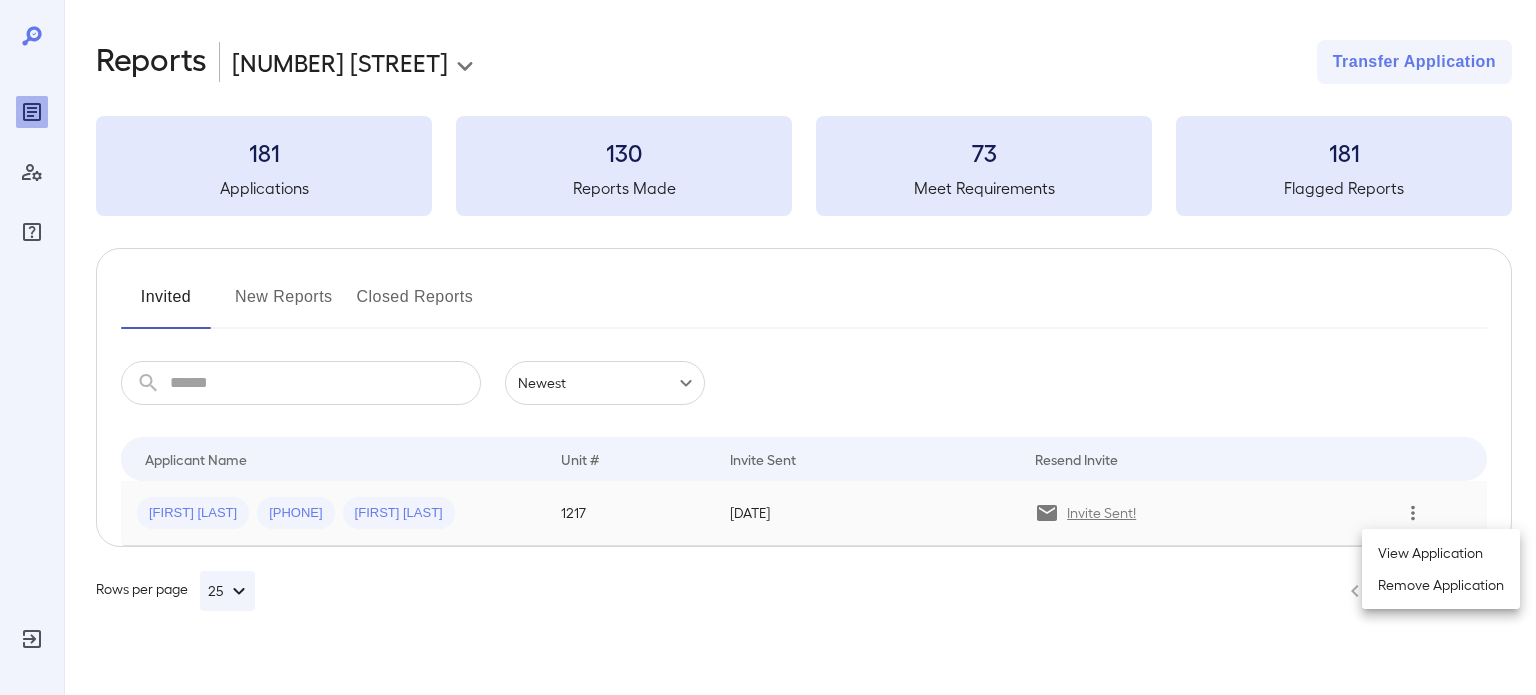 click on "View Application" at bounding box center (1441, 553) 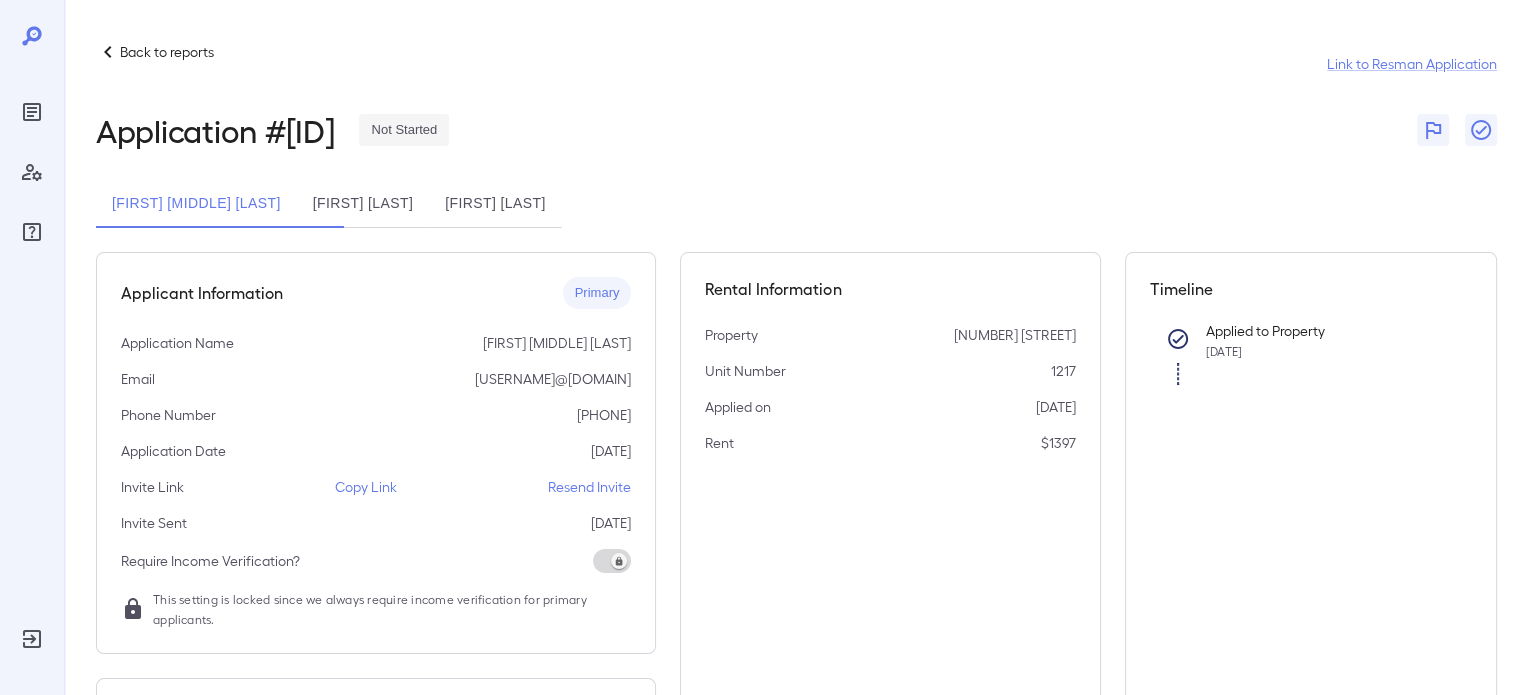 click on "Primary" at bounding box center (597, 293) 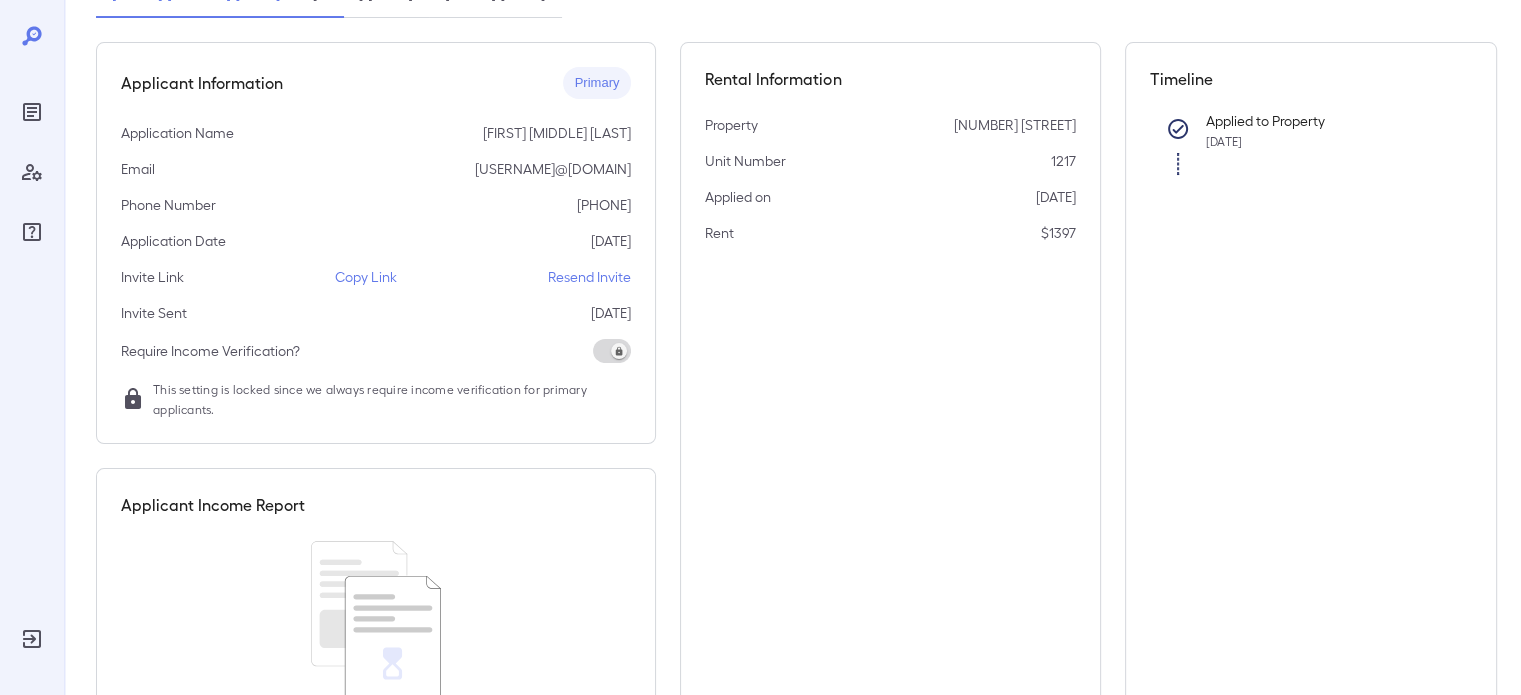 scroll, scrollTop: 332, scrollLeft: 0, axis: vertical 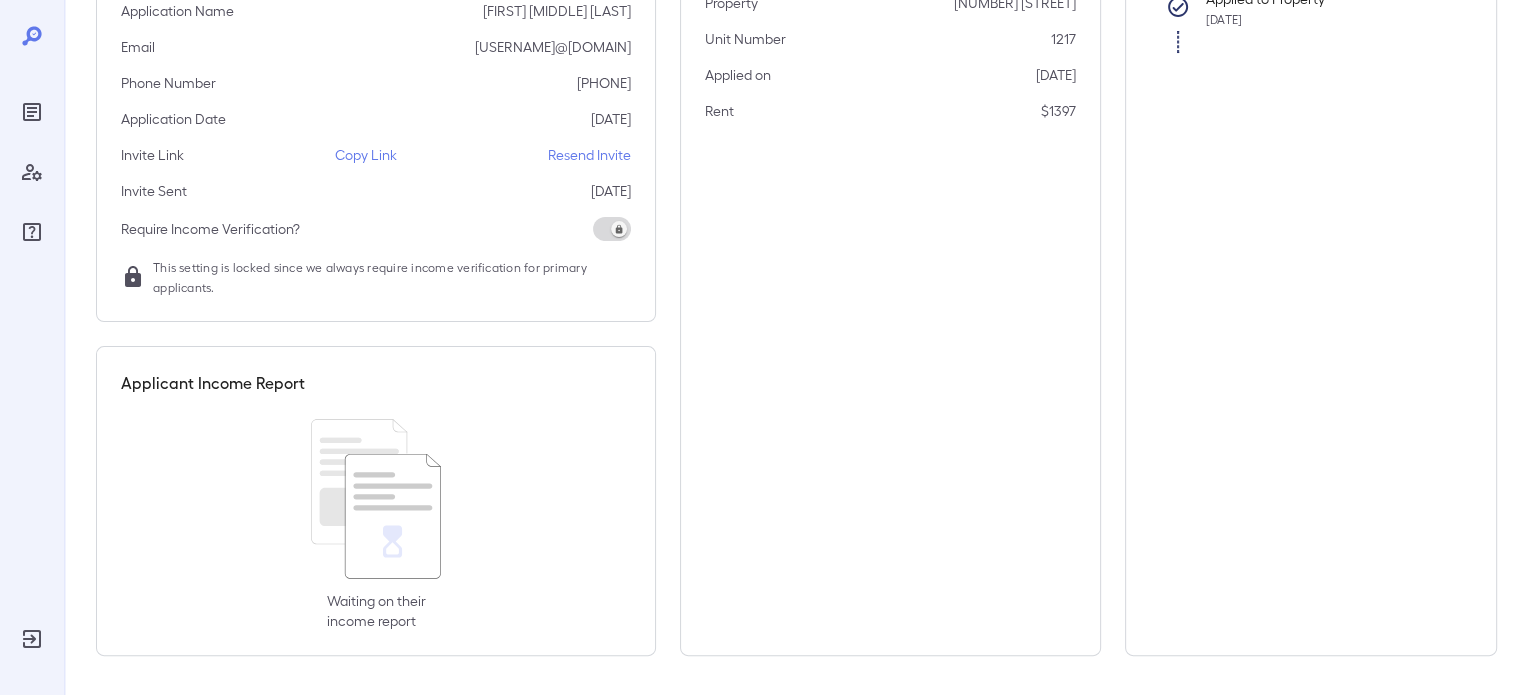 click on "Waiting on their income report" at bounding box center (376, 611) 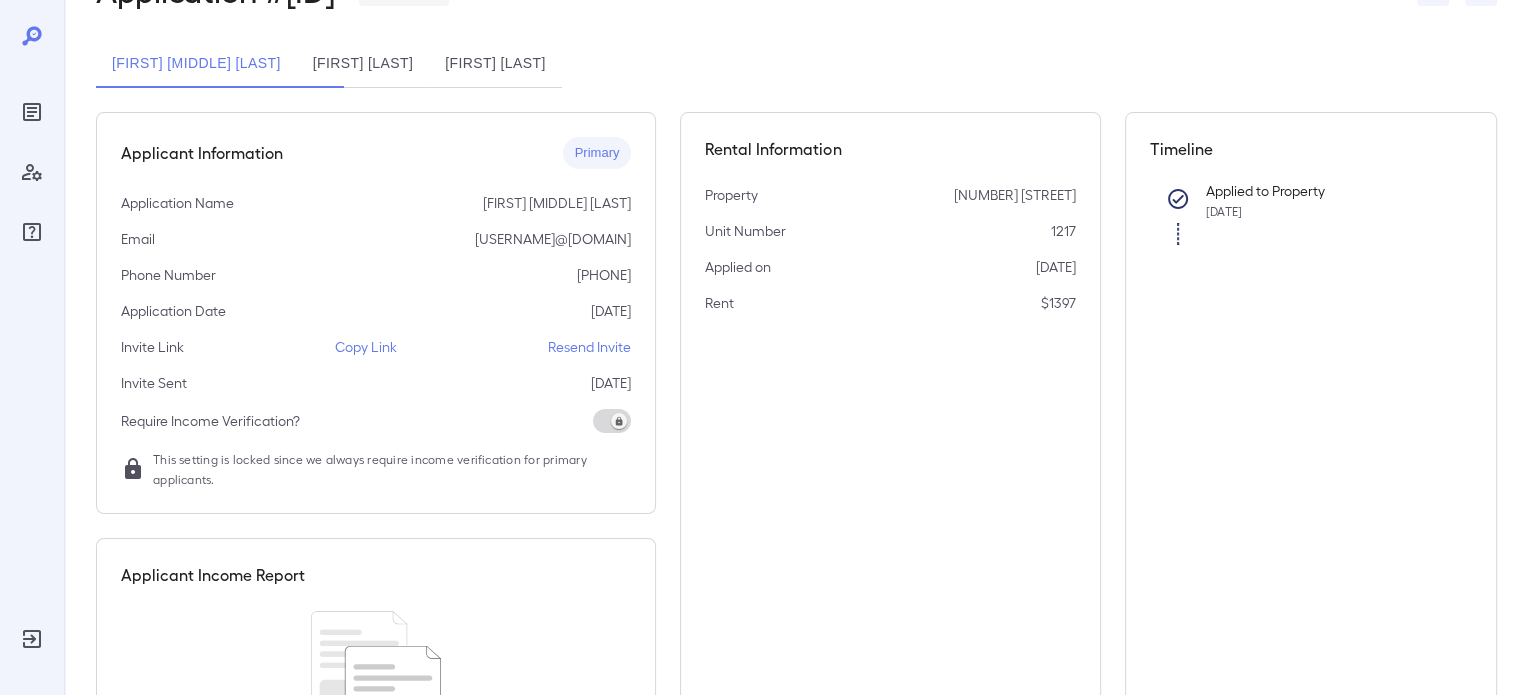 scroll, scrollTop: 104, scrollLeft: 0, axis: vertical 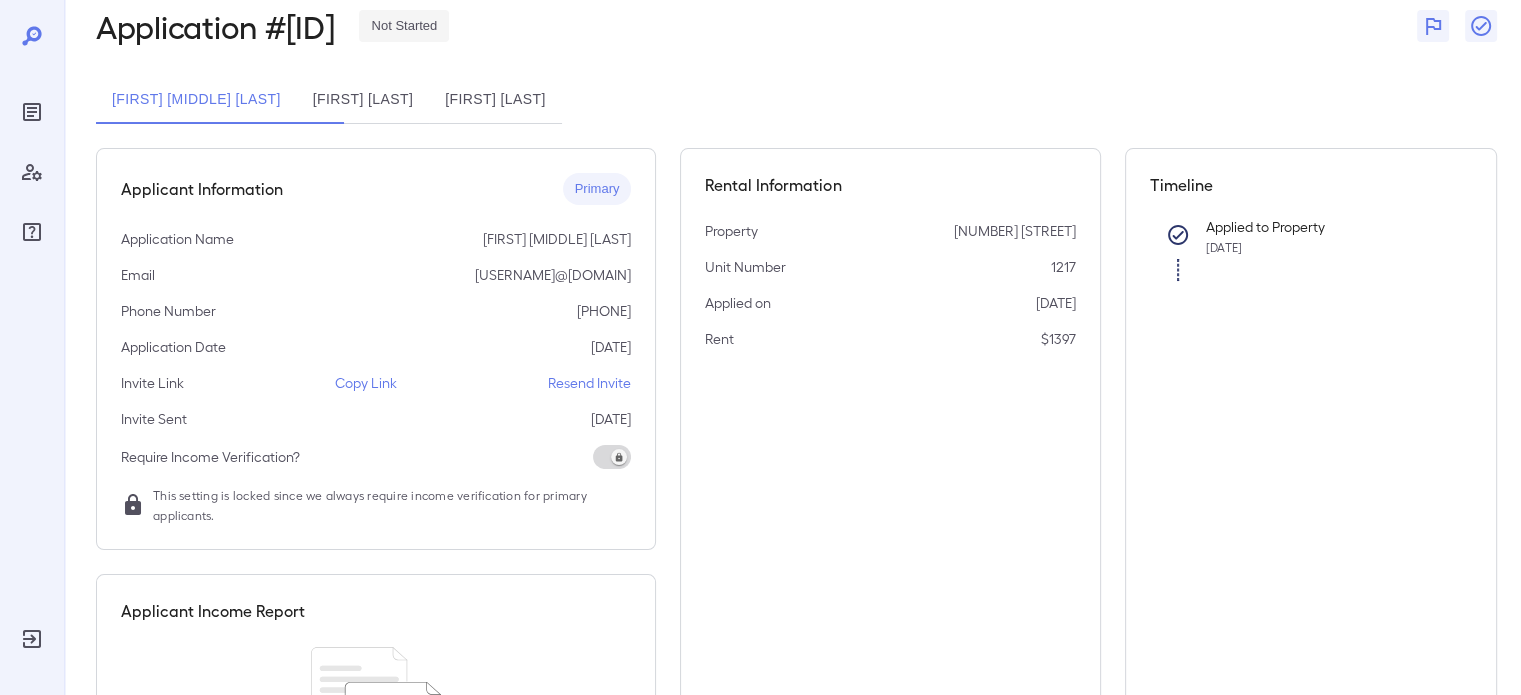 click on "[FIRST] [LAST]" at bounding box center (495, 100) 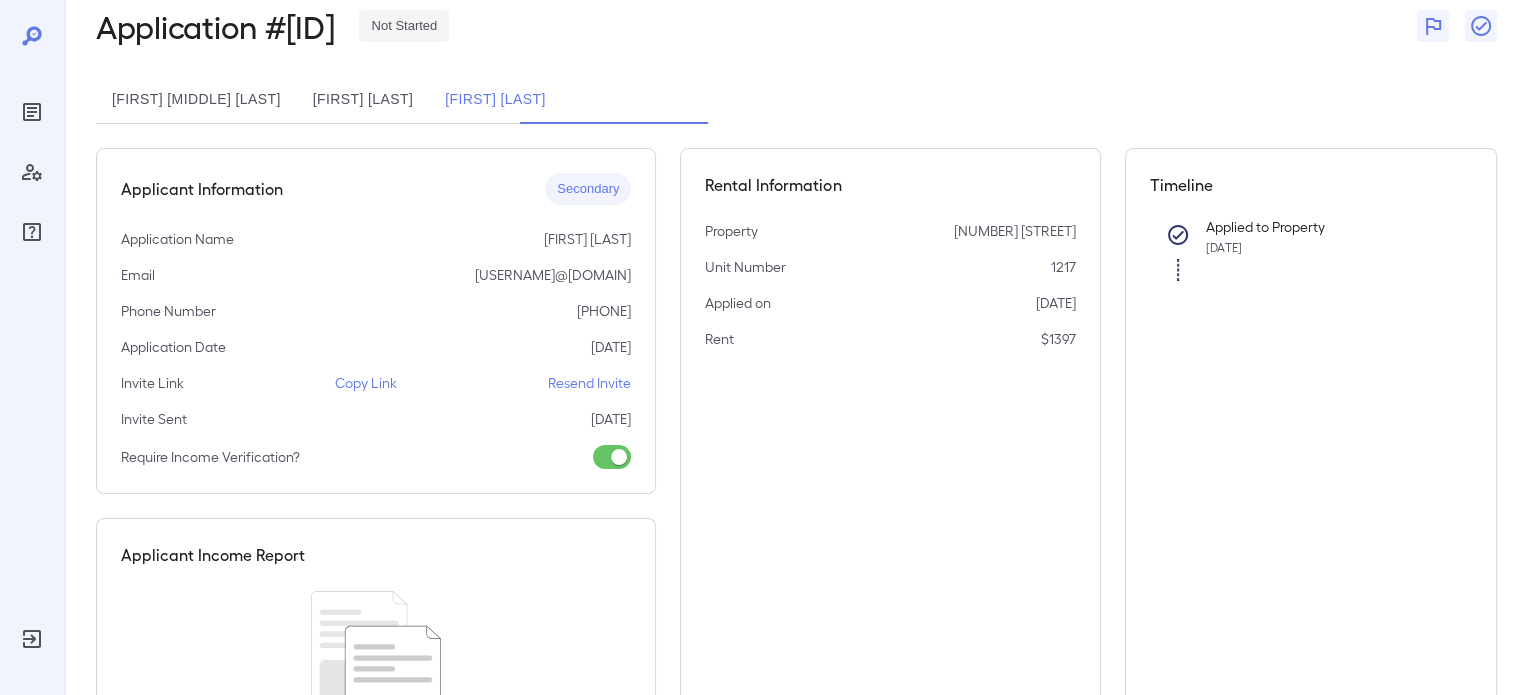 click on "[FIRST] [LAST]" at bounding box center [363, 100] 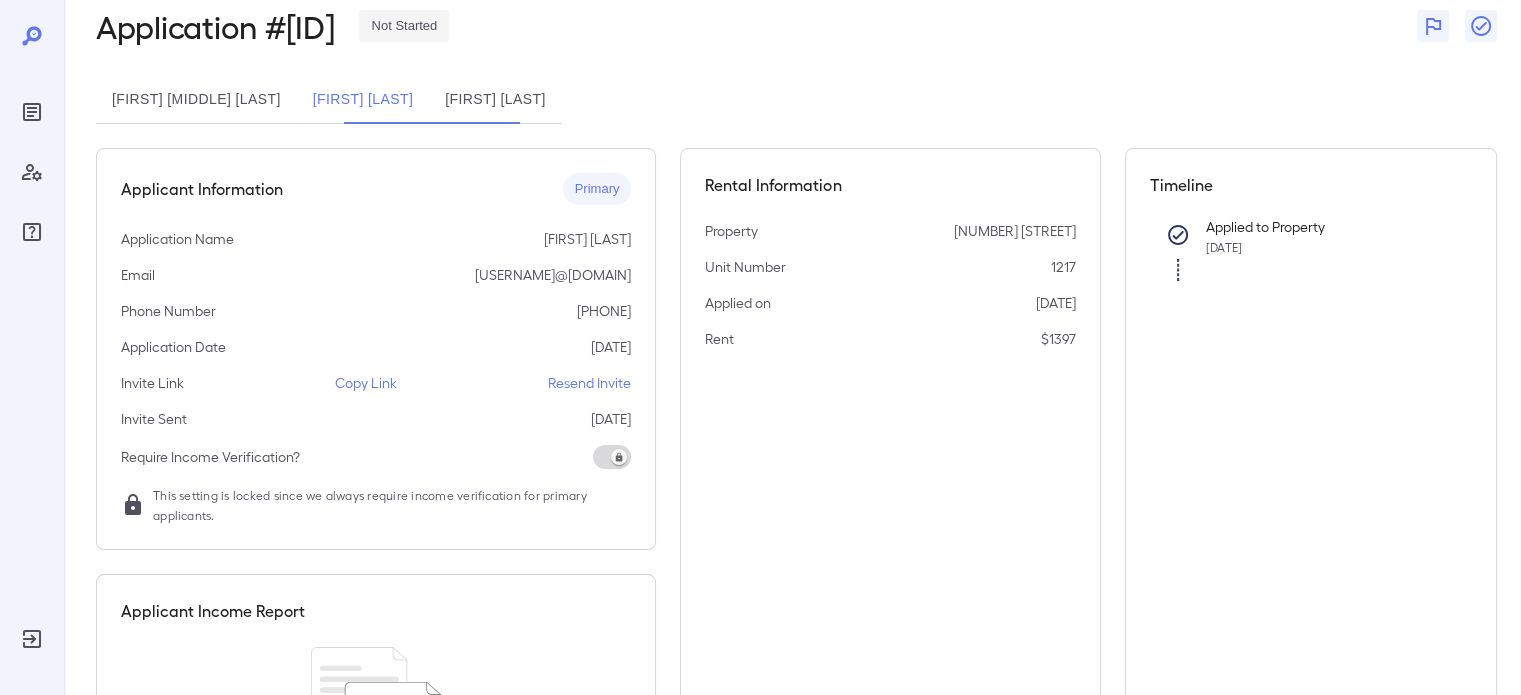 click on "[FIRST] [LAST]" at bounding box center (495, 100) 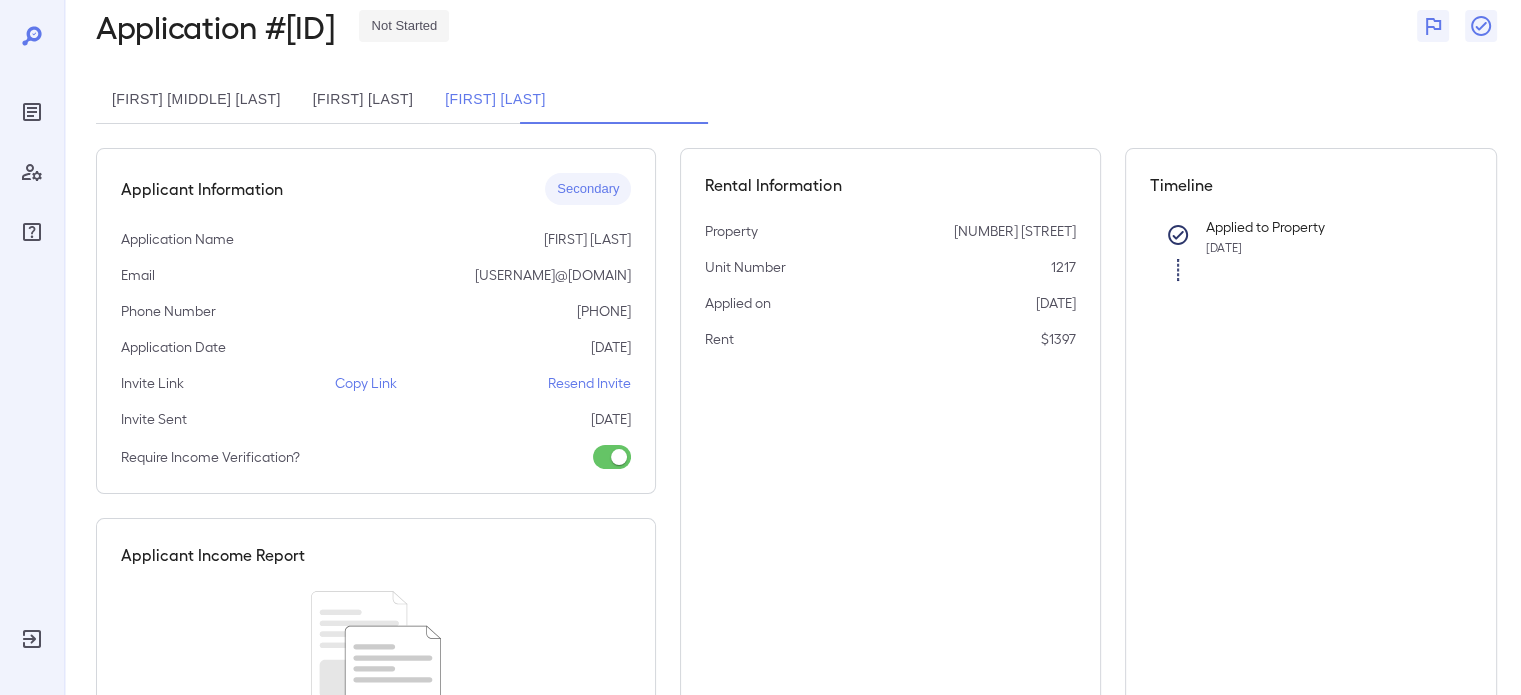 click on "[FIRST] [LAST]" at bounding box center (363, 100) 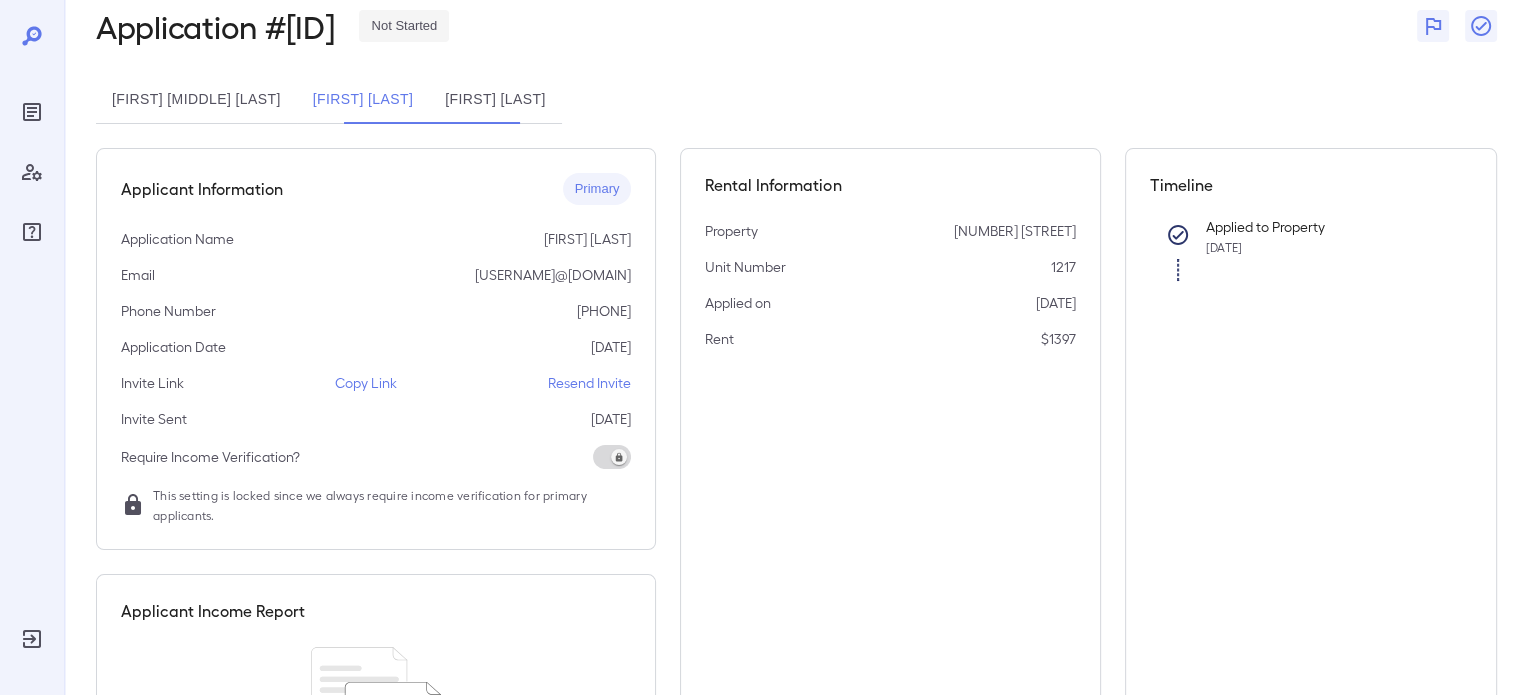click on "[FIRST] [MIDDLE] [LAST]" at bounding box center [196, 100] 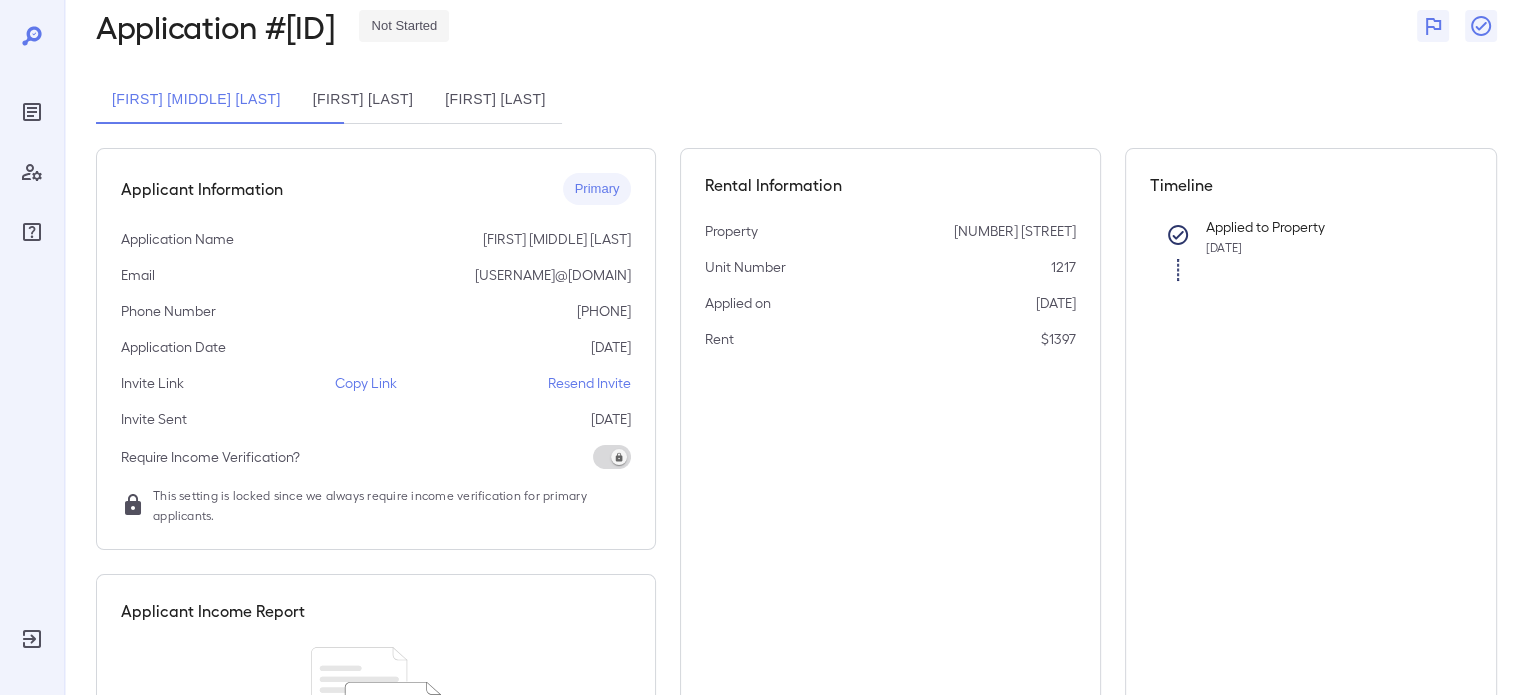 click on "[FIRST] [LAST]" at bounding box center (495, 100) 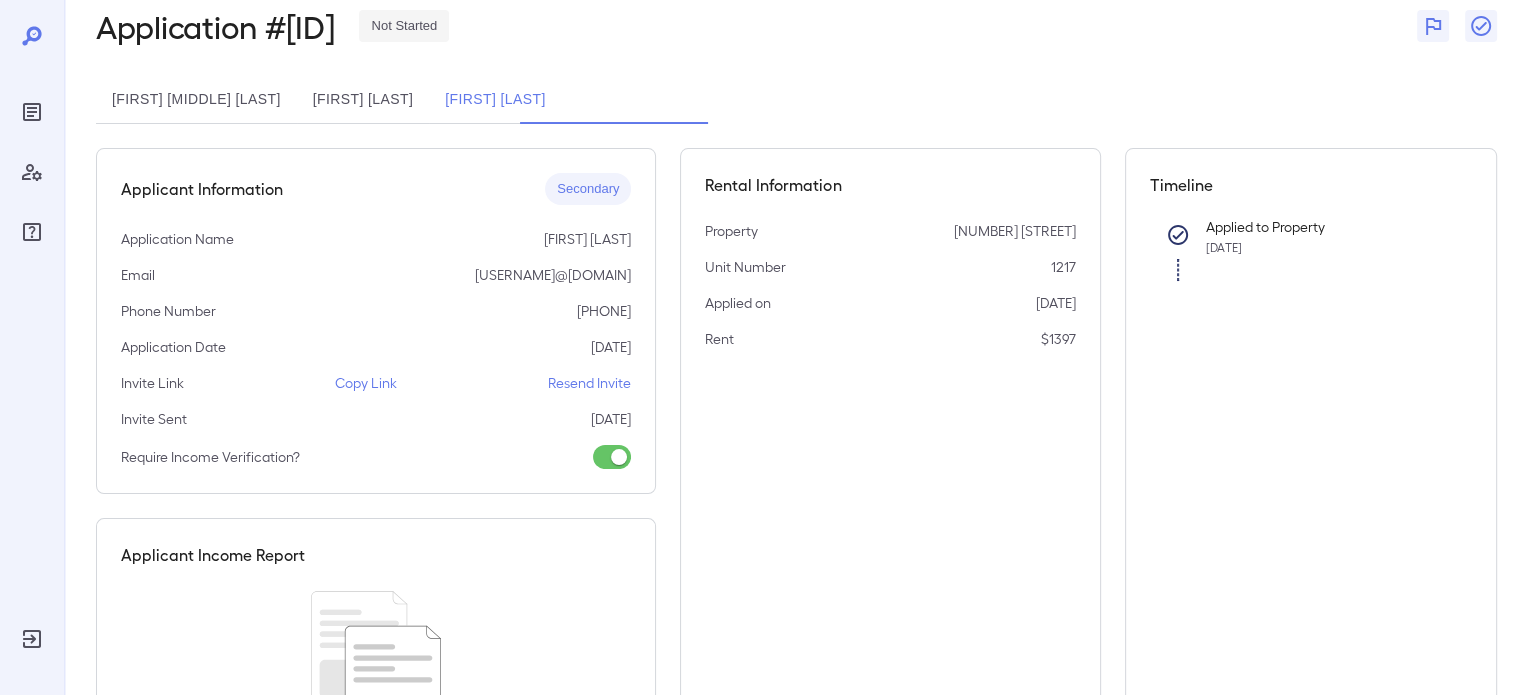click on "Secondary" at bounding box center (588, 189) 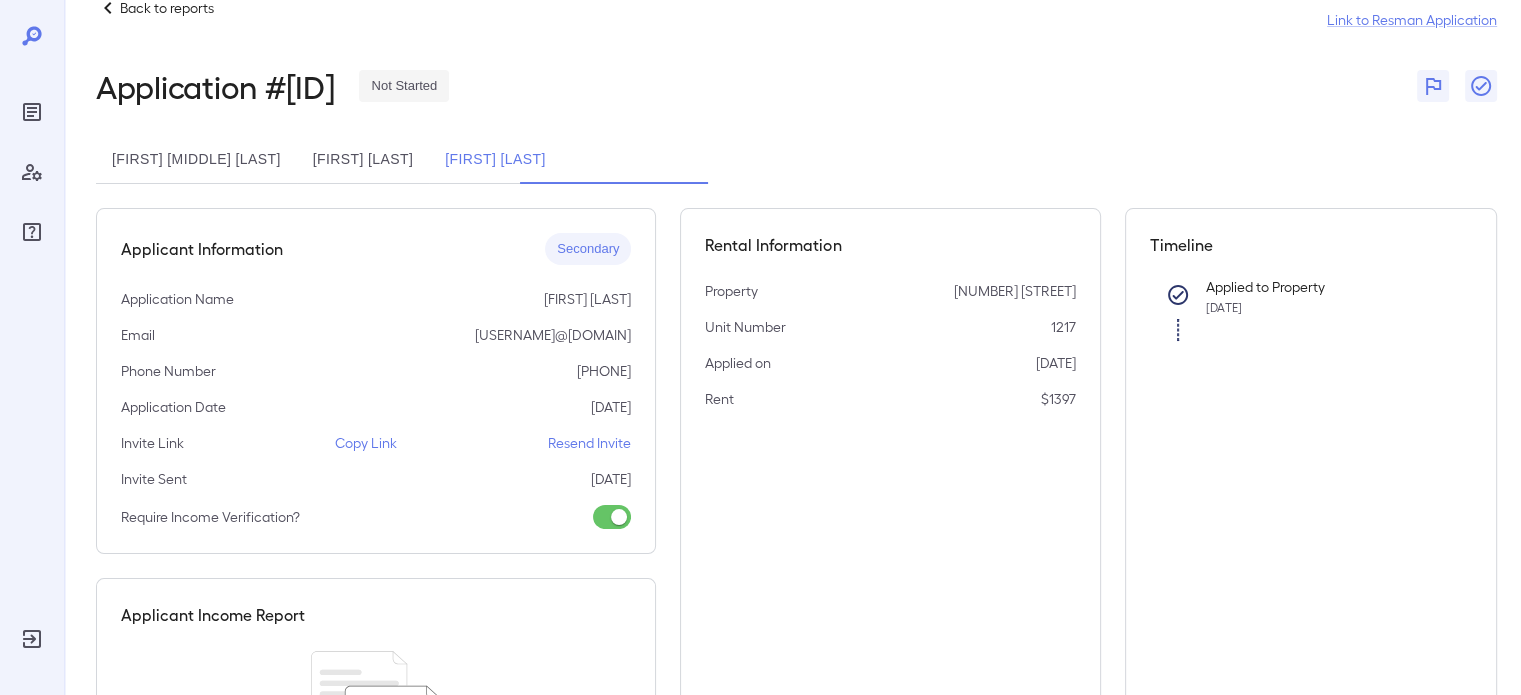scroll, scrollTop: 42, scrollLeft: 0, axis: vertical 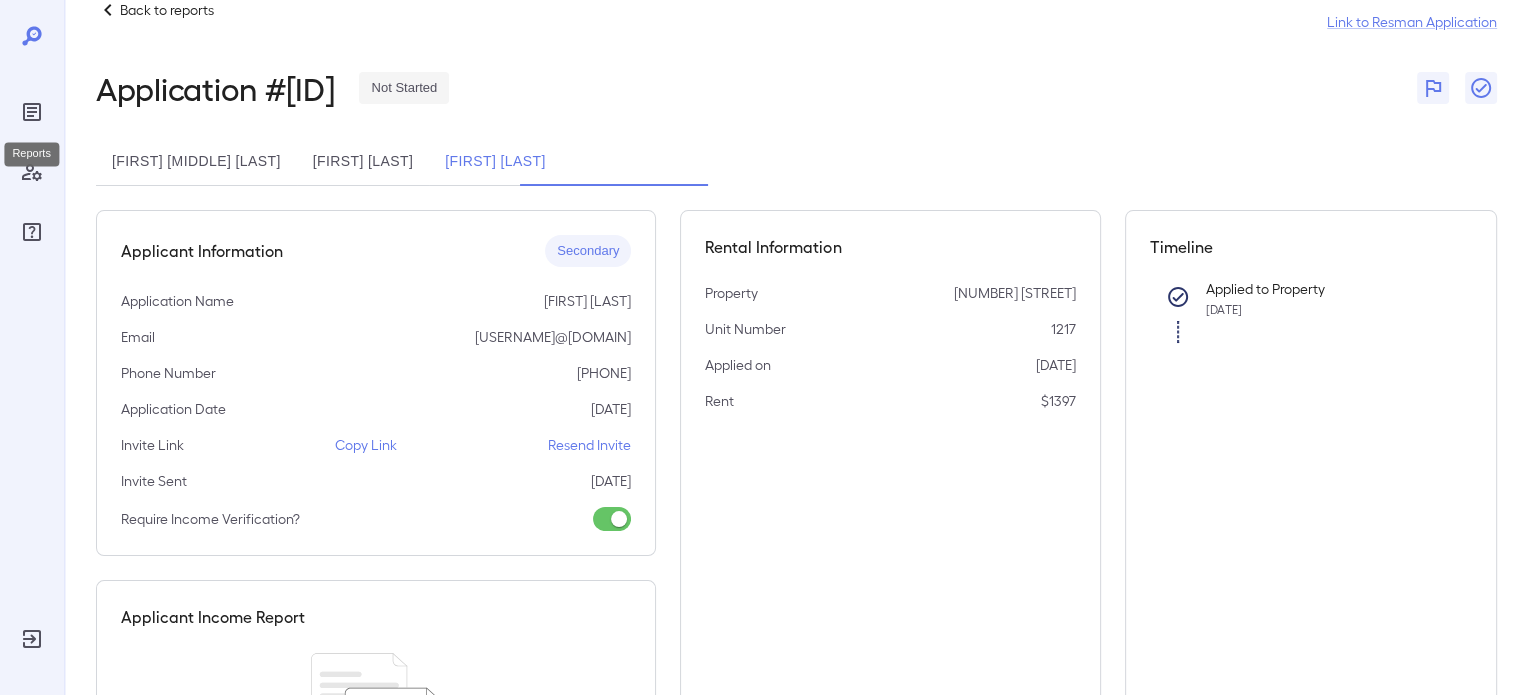 click 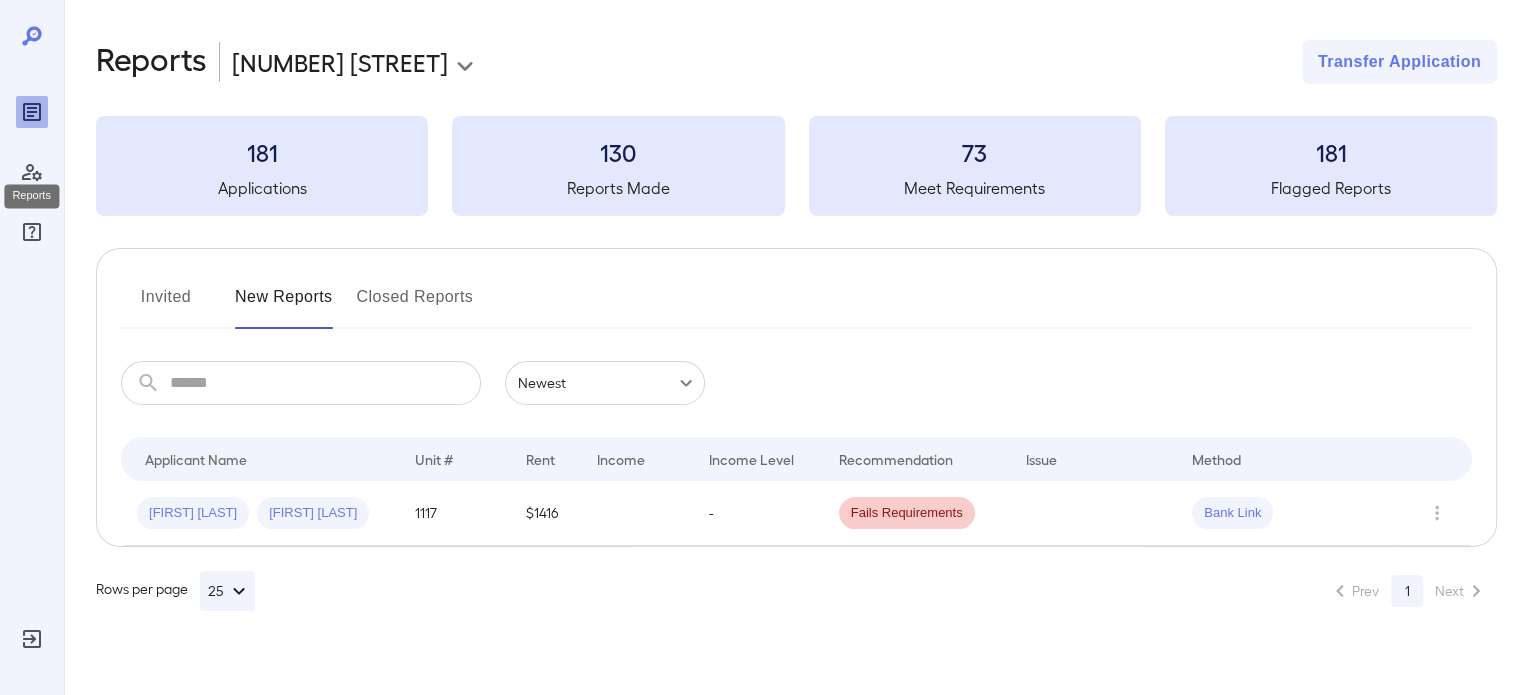scroll, scrollTop: 0, scrollLeft: 0, axis: both 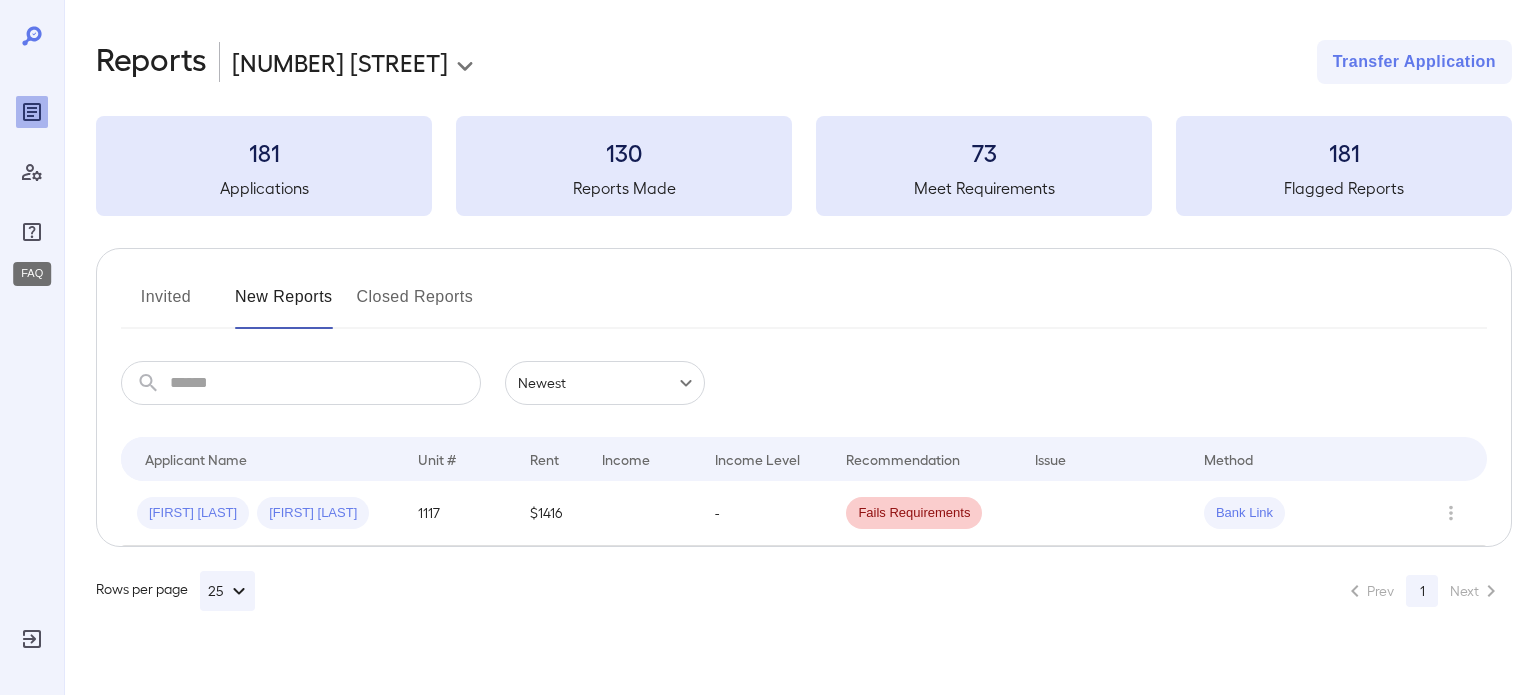 click 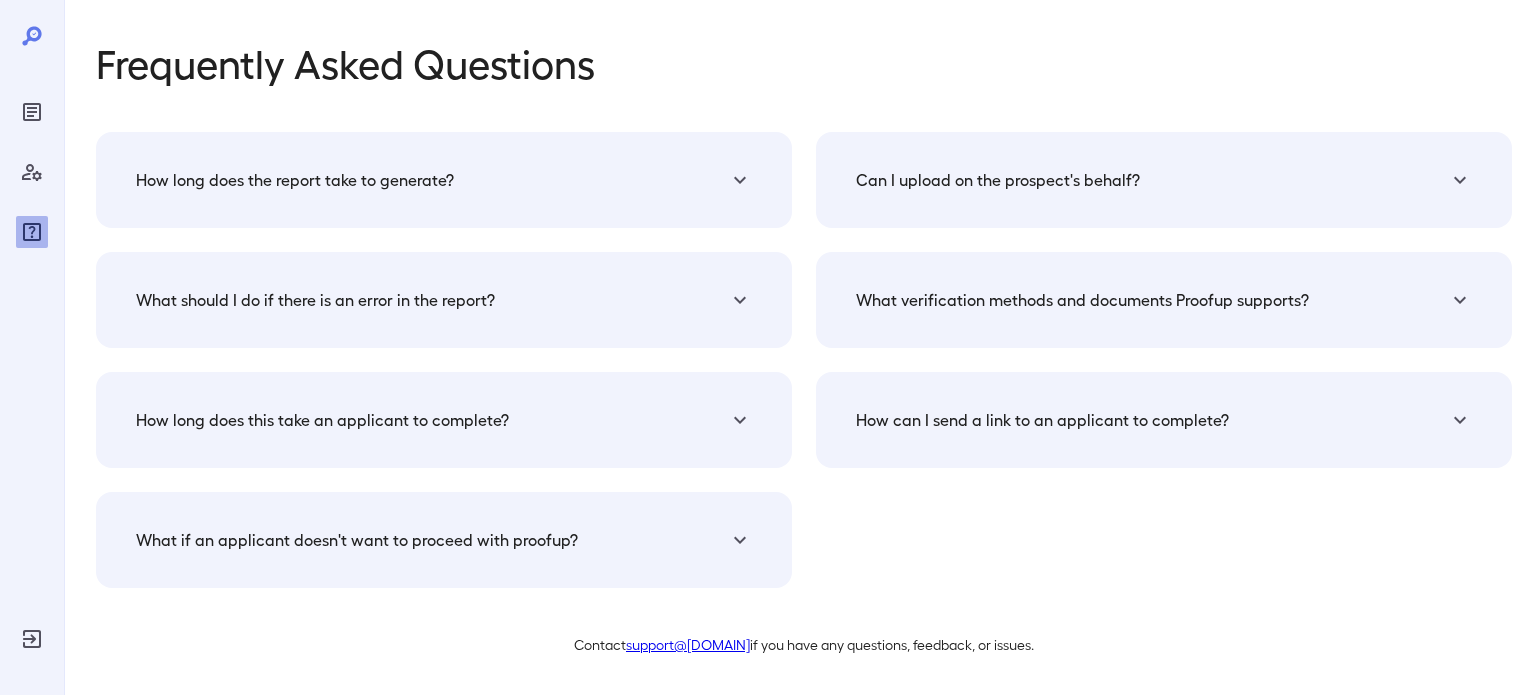 click on "support@[DOMAIN]" at bounding box center [688, 644] 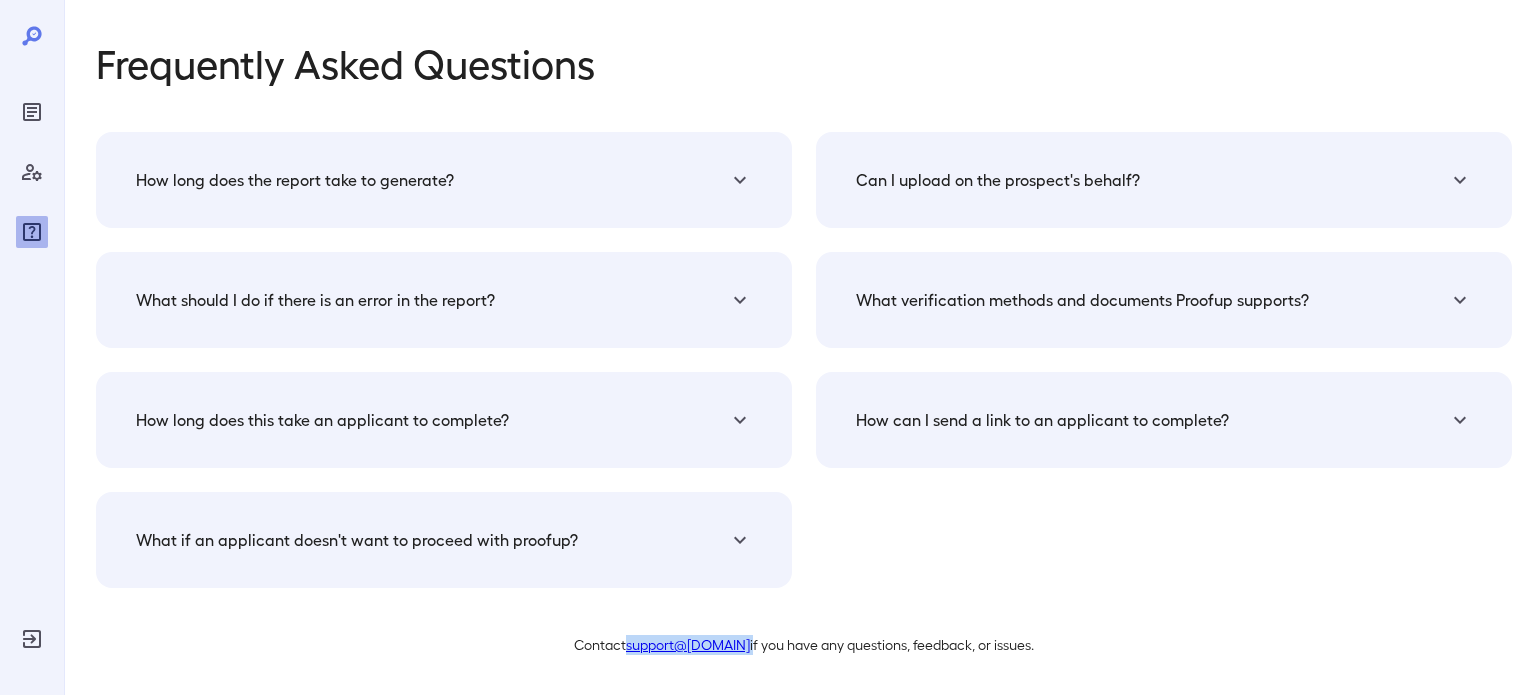 drag, startPoint x: 760, startPoint y: 651, endPoint x: 613, endPoint y: 638, distance: 147.57372 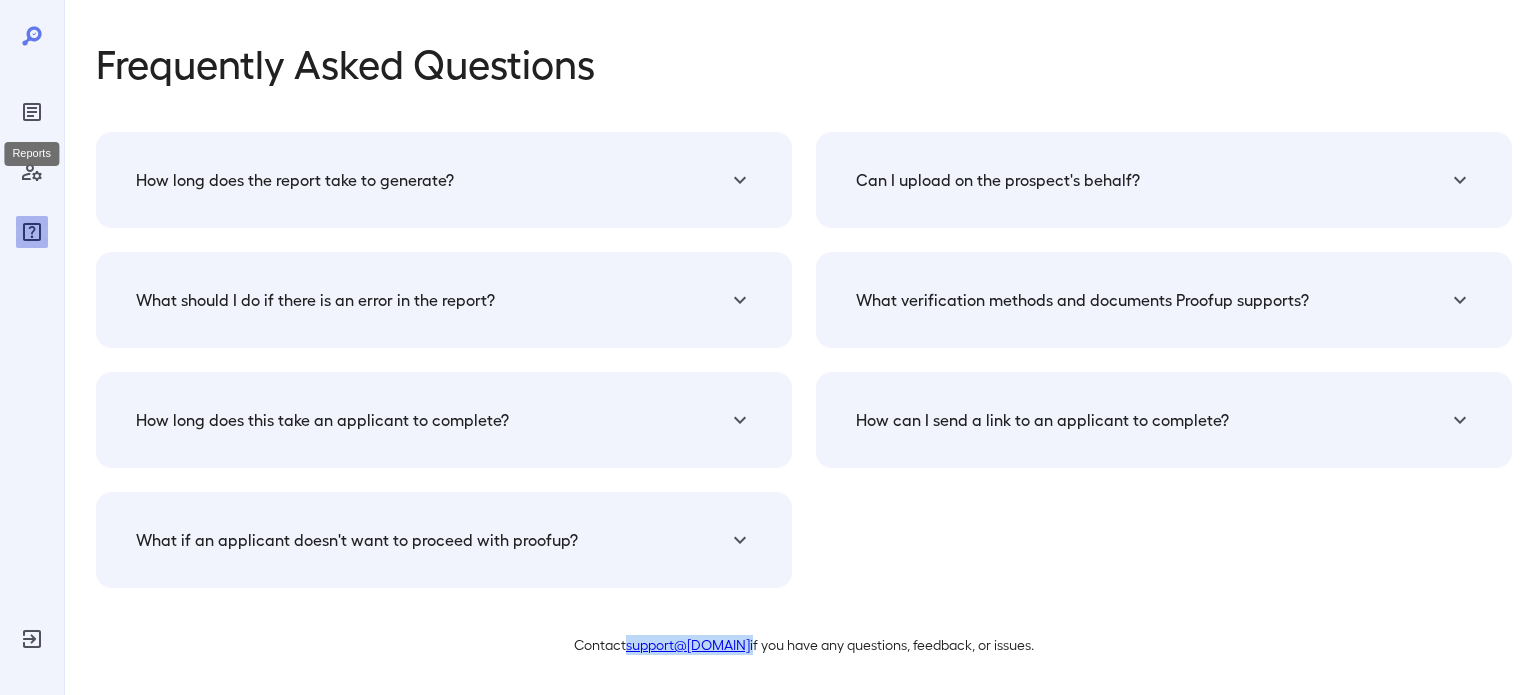 click 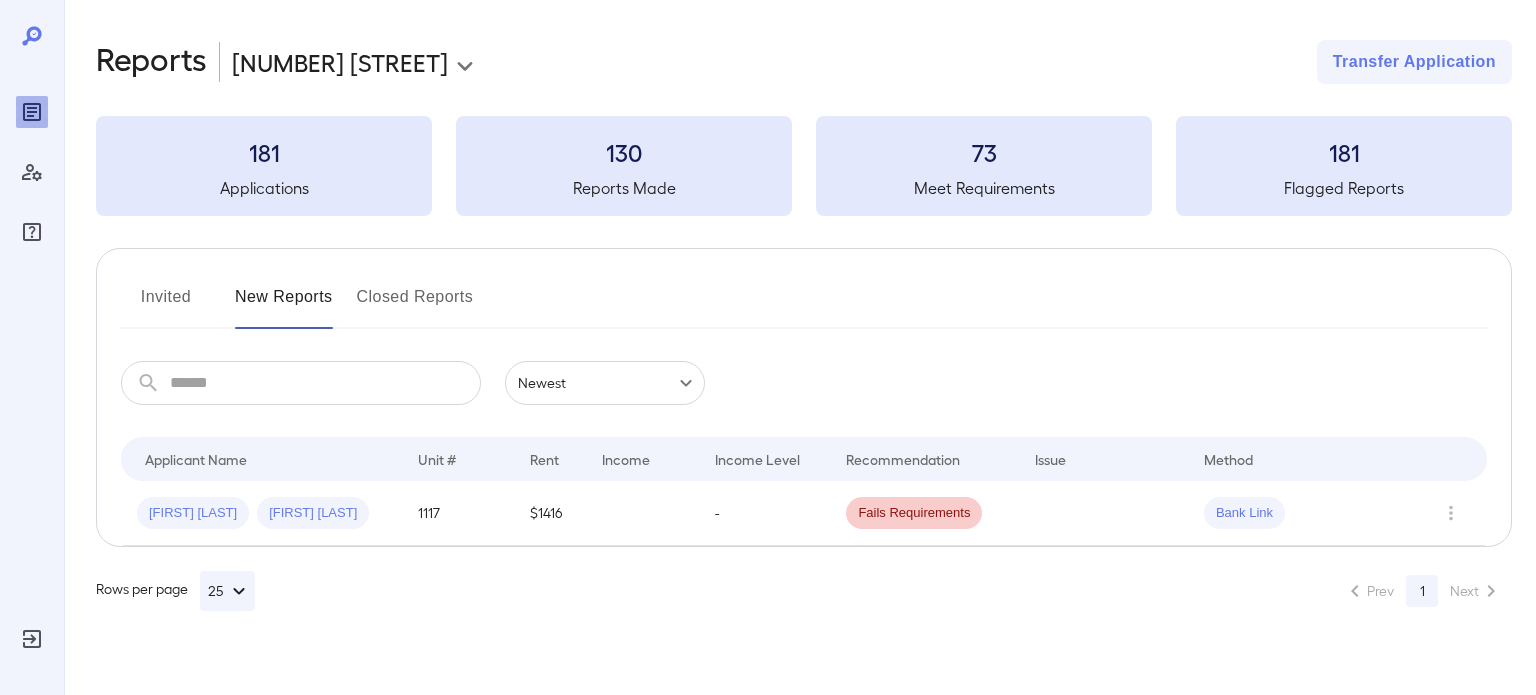 click on "Invited" at bounding box center (166, 305) 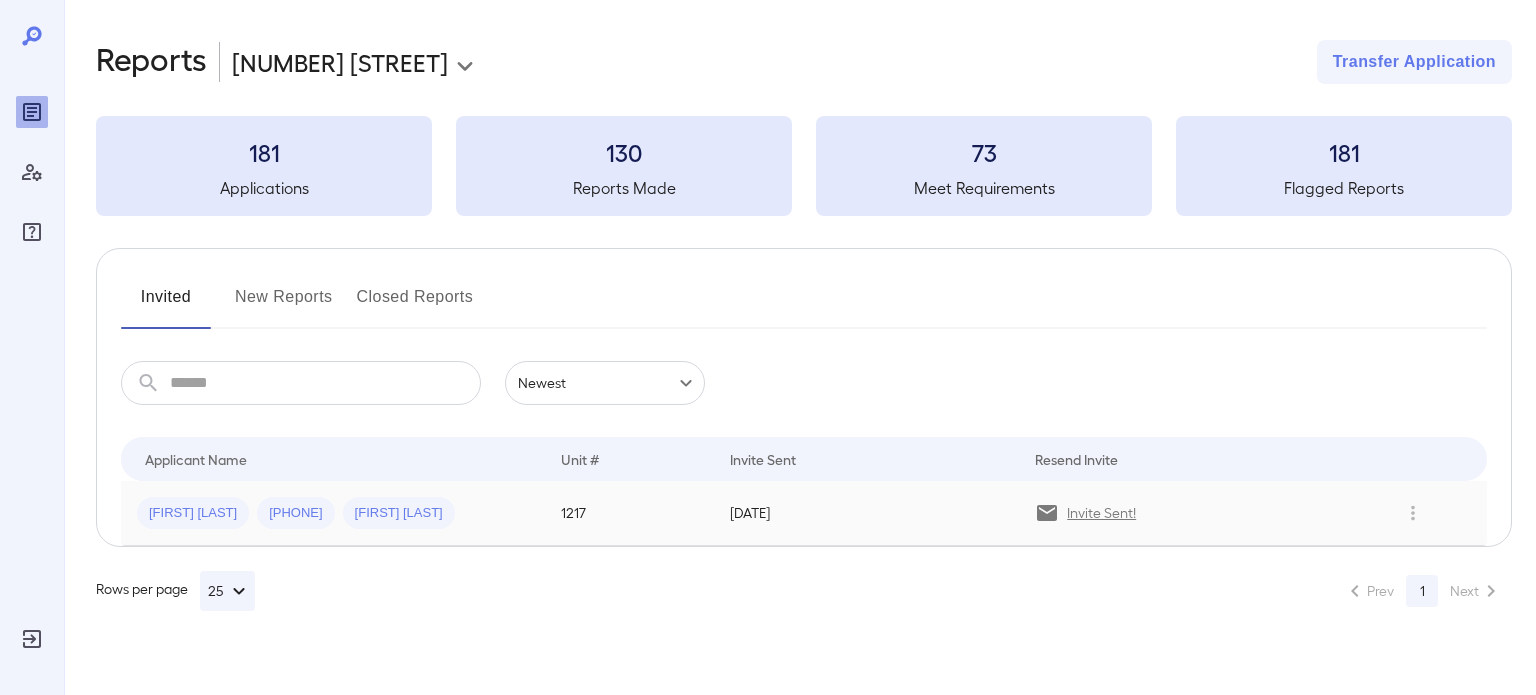 click on "[FIRST] [LAST]" at bounding box center (399, 513) 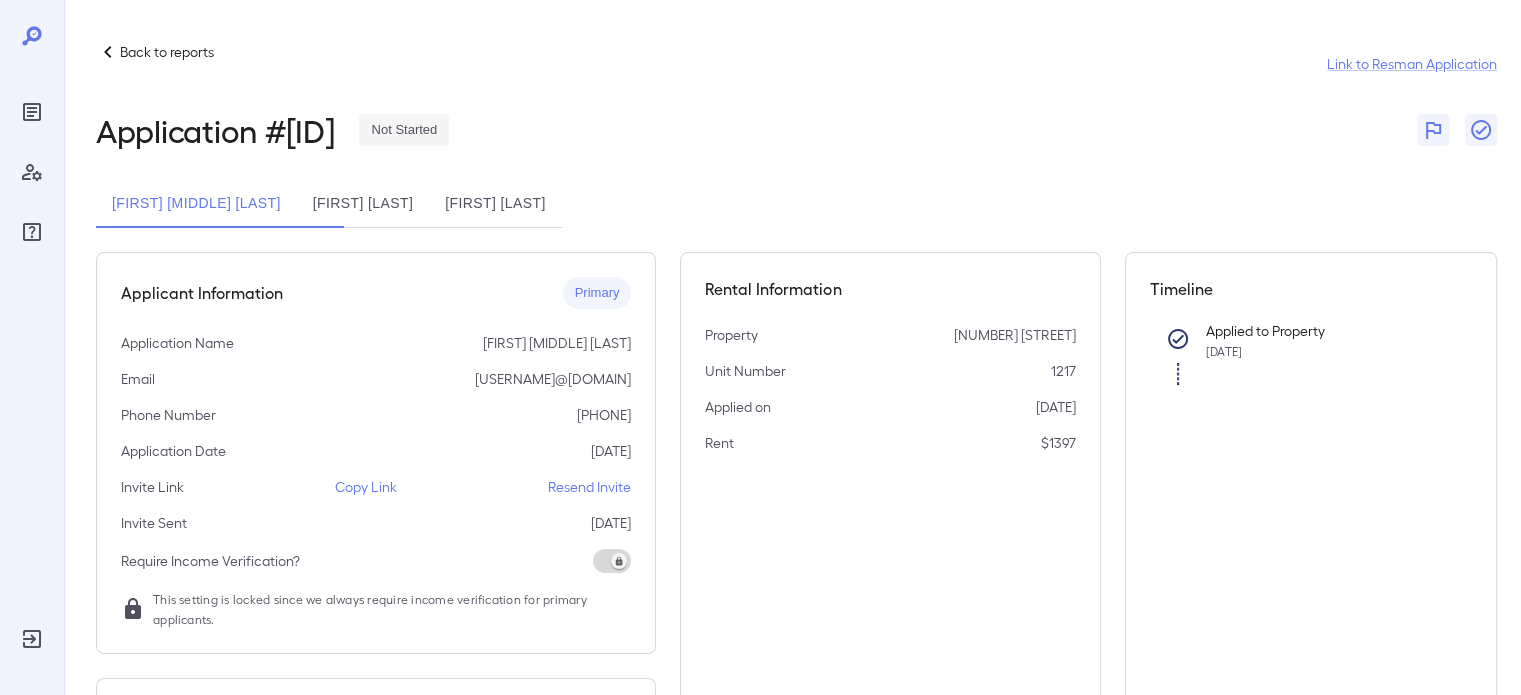 click on "[FIRST] [LAST]" at bounding box center [495, 204] 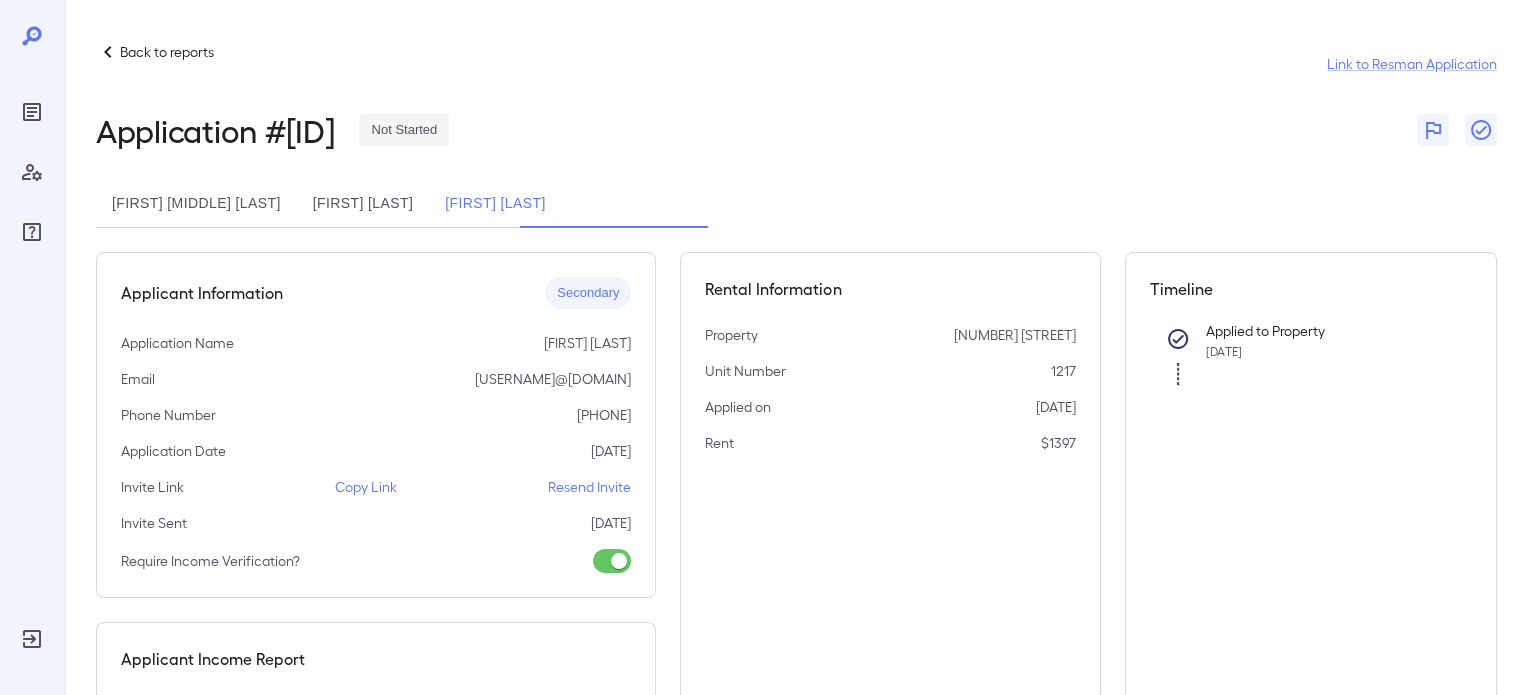 click on "[FIRST] [MIDDLE] [LAST]" at bounding box center [196, 204] 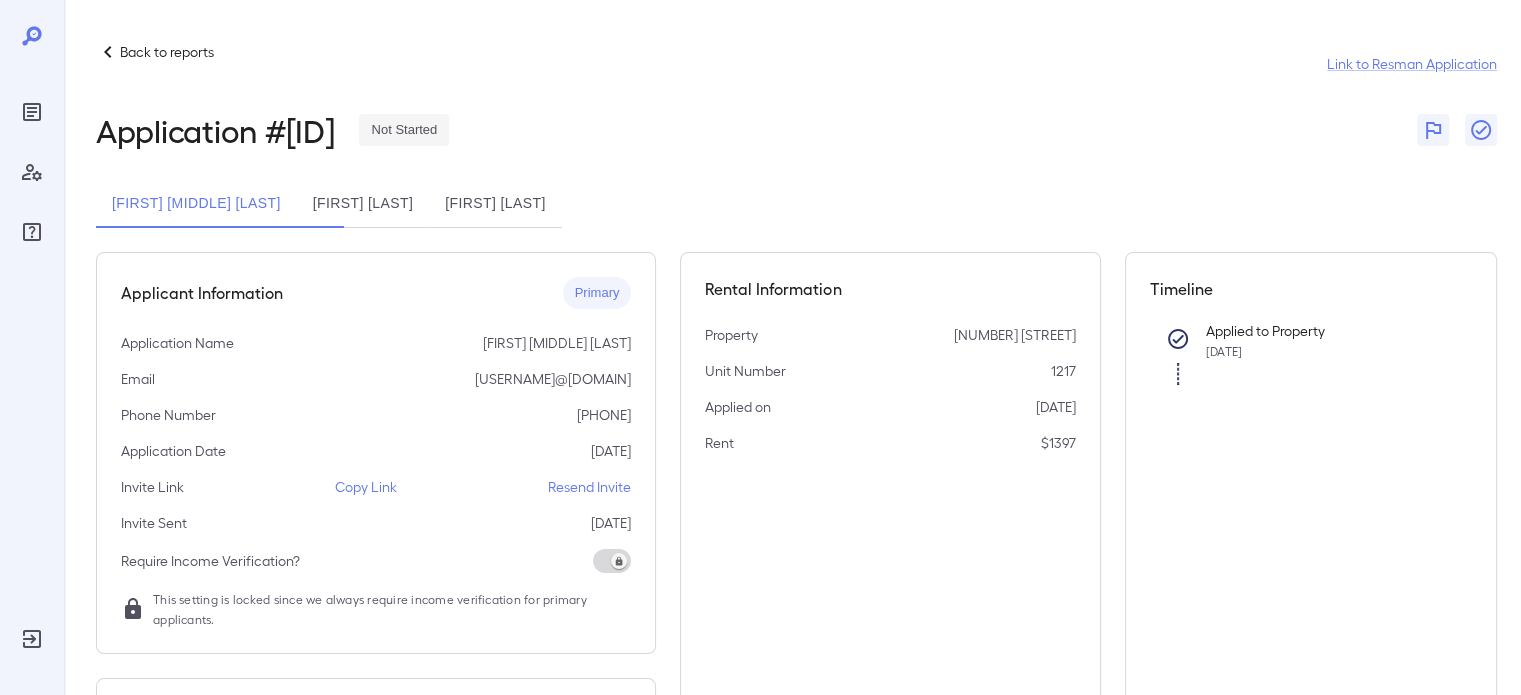 click on "[FIRST] [LAST]" at bounding box center (495, 204) 